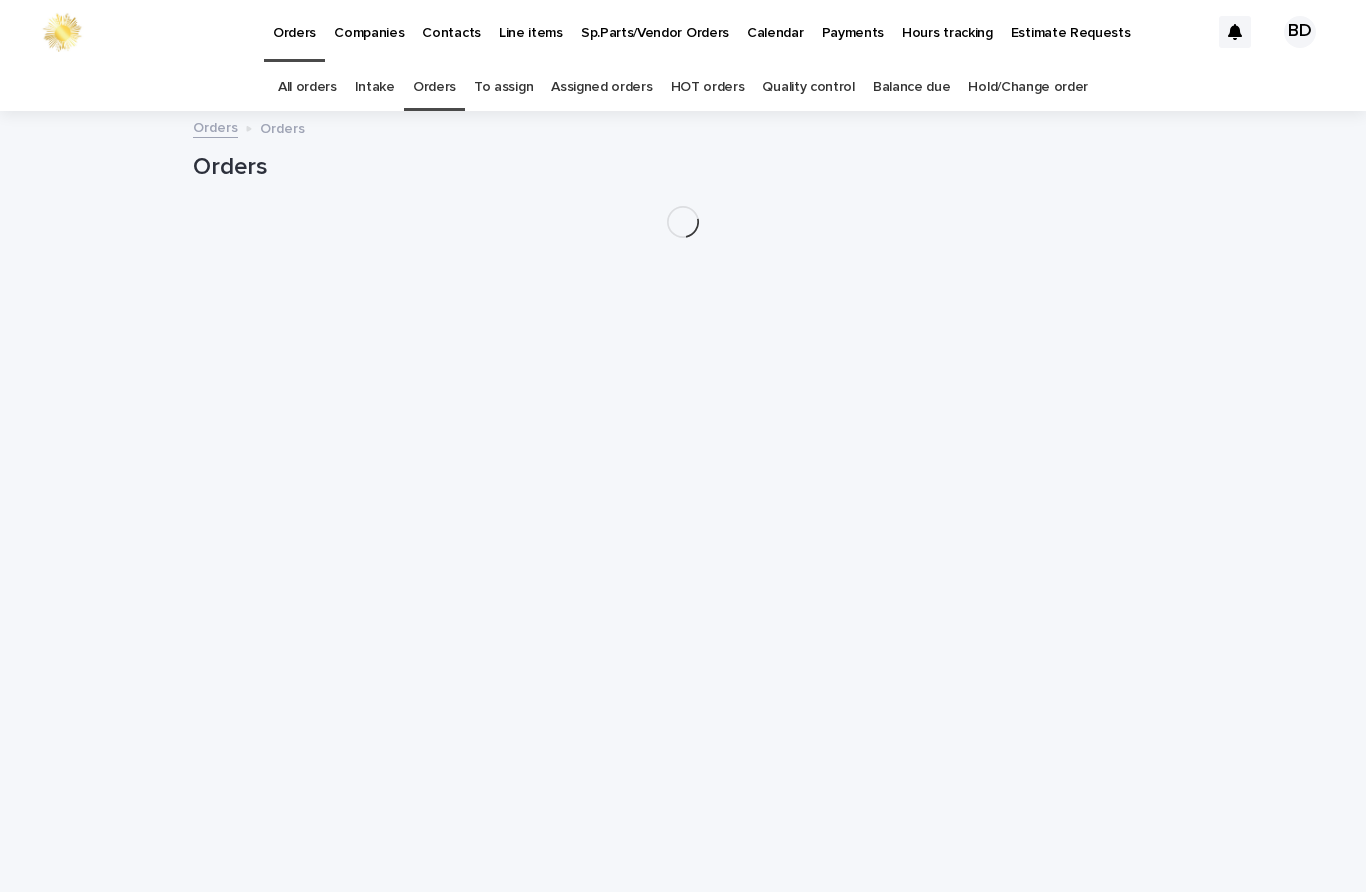 scroll, scrollTop: 0, scrollLeft: 0, axis: both 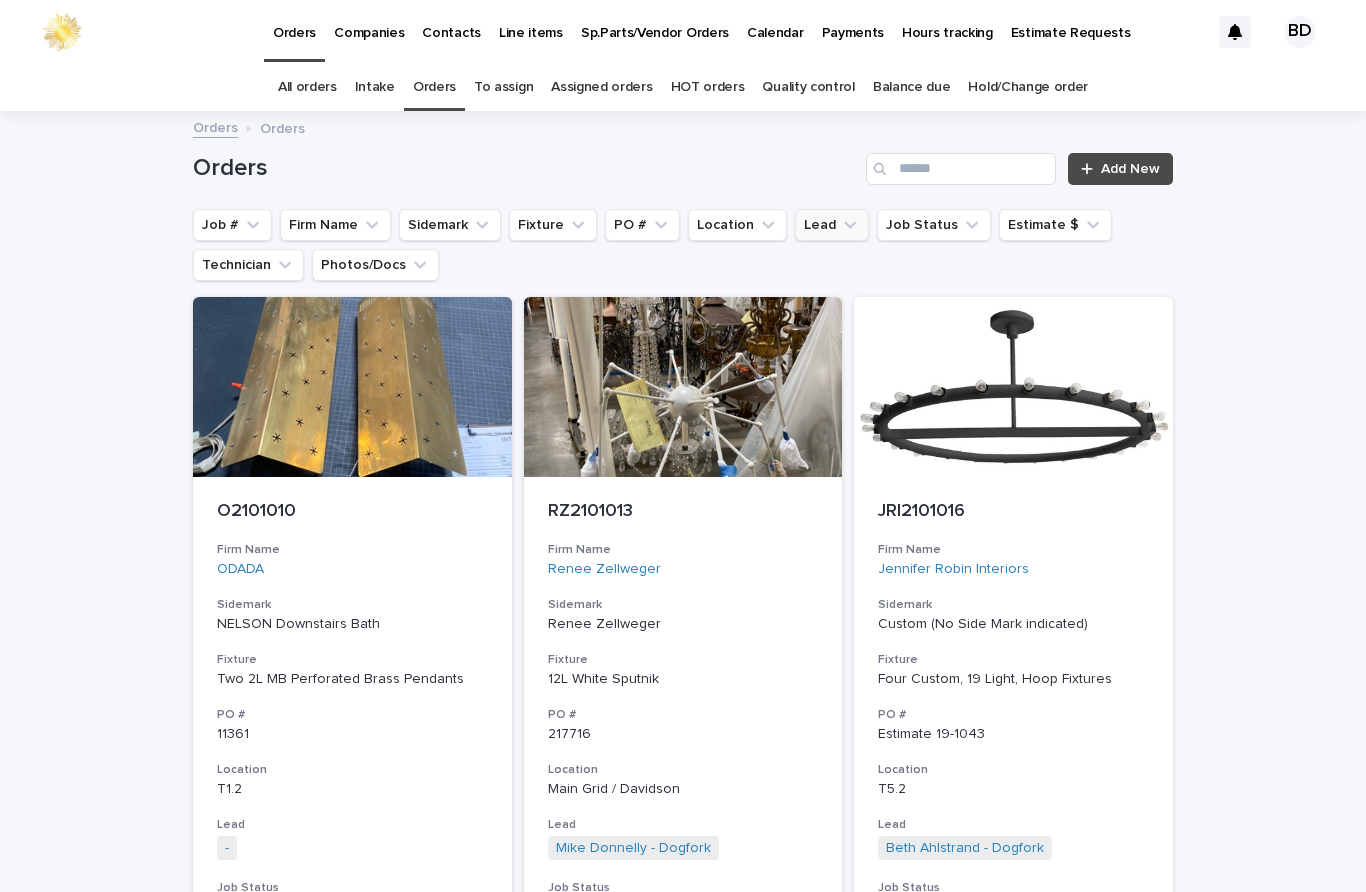 click on "Lead" at bounding box center [832, 225] 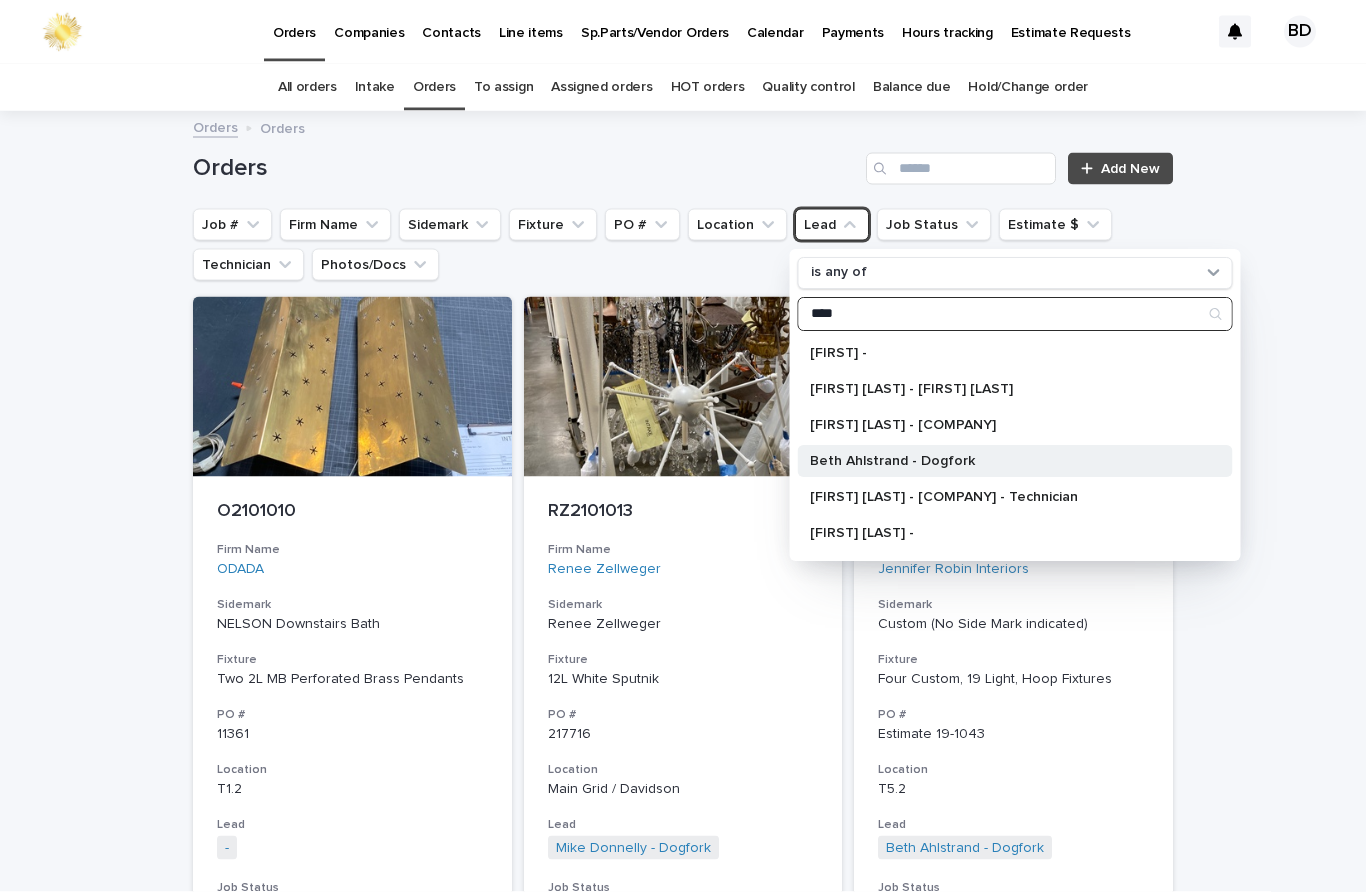 type on "****" 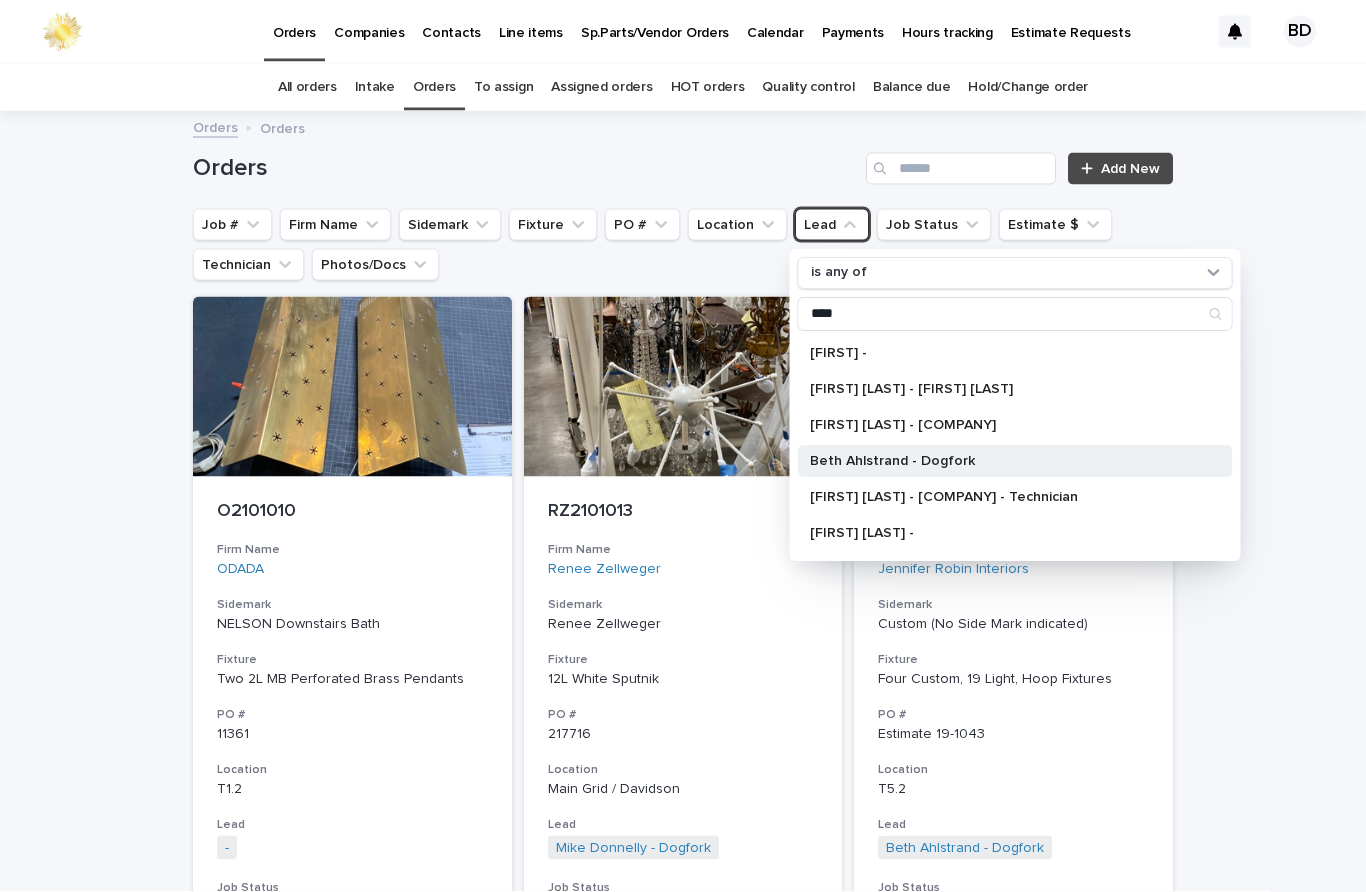 click on "Beth Ahlstrand - Dogfork" at bounding box center [1005, 462] 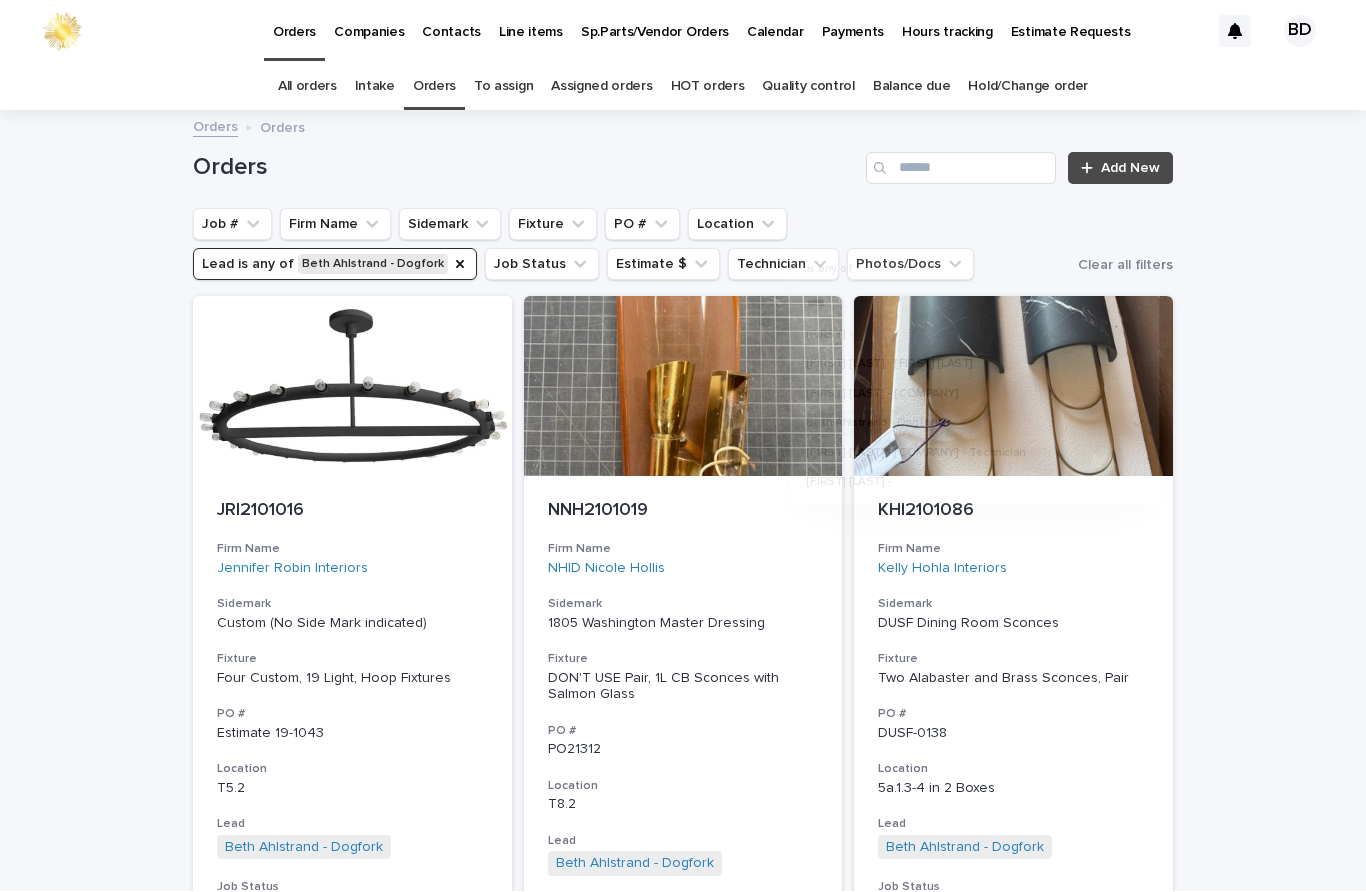 click on "Loading... Saving… Loading... Saving… Orders Add New Job # Firm Name Sidemark Fixture PO # Location Lead is any of [FIRST] [LAST] - [COMPANY] is any of **** [FIRST] - [FIRST] [LAST] [FIRST] [LAST] - [COMPANY] [FIRST] [LAST] - [COMPANY] [FIRST] [LAST] - [COMPANY] [FIRST] [LAST] - [COMPANY] [FIRST] [LAST] - [COMPANY] [FIRST] [LAST] - [COMPANY] [FIRST] [LAST] - [COMPANY] [FIRST] [LAST] - [COMPANY] [FIRST] [LAST] - [COMPANY] [FIRST] [LAST] - [COMPANY] [FIRST] [LAST] - [COMPANY] [FIRST] [LAST] - [COMPANY] [FIRST] [LAST] - [COMPANY] [FIRST] [LAST] - [COMPANY] [FIRST] [LAST] - [COMPANY] [FIRST] [LAST] - [COMPANY] [FIRST] [LAST] - [COMPANY] [FIRST] [LAST] - [COMPANY] [FIRST] [LAST] - [COMPANY] [FIRST] [LAST] - [COMPANY] [FIRST] [LAST] - [COMPANY] Job Status Estimate $ Firm Name" at bounding box center [683, 4996] 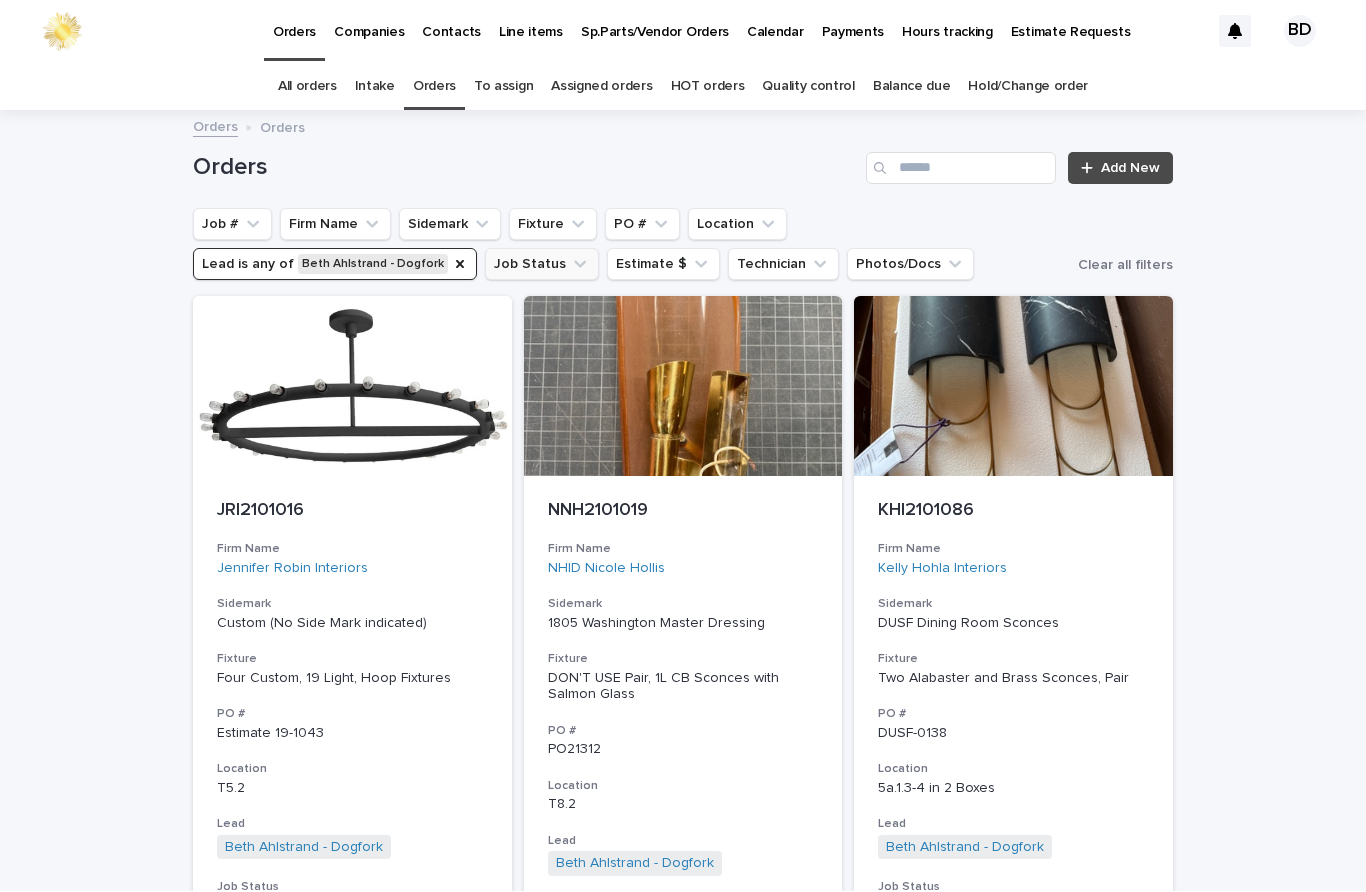 click on "Job Status" at bounding box center [542, 265] 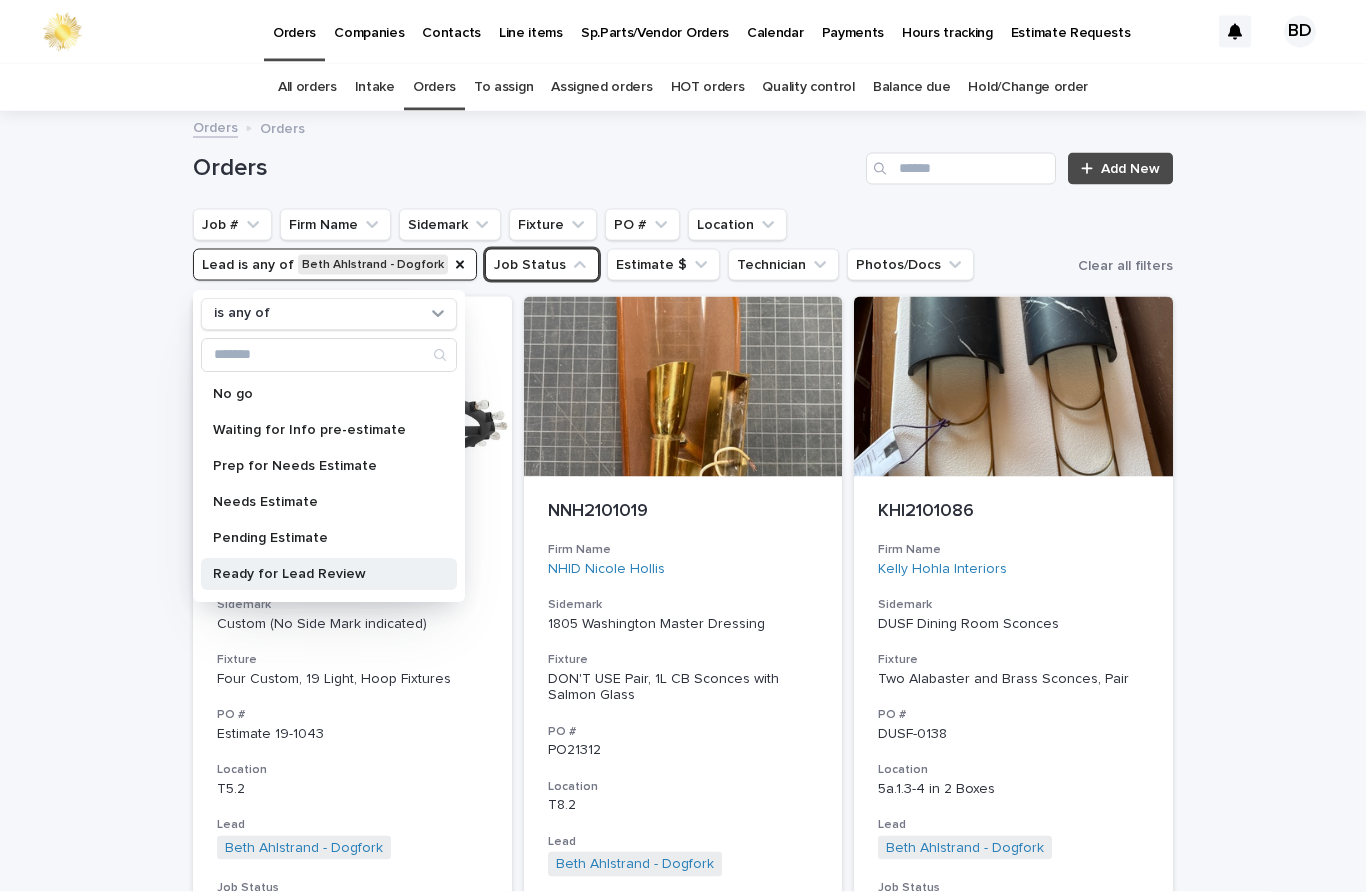 click on "Ready for Lead Review" at bounding box center [319, 575] 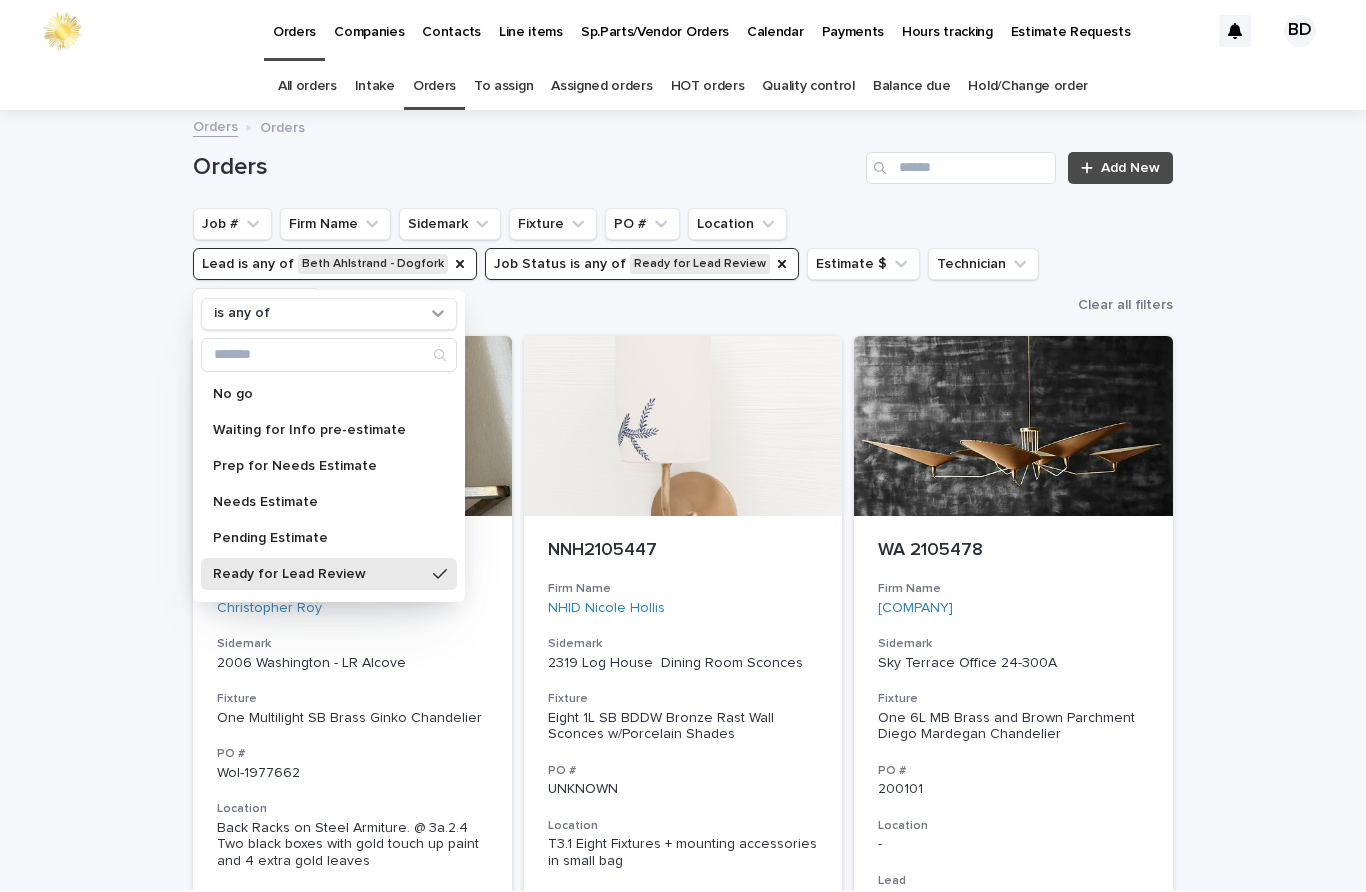 click on "Loading... Saving… Loading... Saving… Orders Add New Job # Firm Name Sidemark Fixture PO # Location Lead is any of [FIRST] [LAST] - Dogfork Job Status is any of Ready for Lead Review is any of No go Waiting for Info pre-estimate Prep for Needs Estimate Needs Estimate Pending Estimate Ready for Lead Review Working on it TECH to LEAD Hold Order TBDs Parts on Order/Out with Vendor Assigned Change Order Completed Estimate $ Technician Photos/Docs Clear all filters CR[NUMBER] Firm Name Christopher Roy Sidemark [NUMBER] [STREET] Dining Room Sconces Fixture Eight 1L SB BDDW Bronze Rast Wall Sconces w/Porcelain Shades PO # Wol-[NUMBER] Location Back Racks on Steel Armiture. @ [ALPHANUMERIC] Two black boxes with gold touch up paint and 4 extra gold leaves Lead [FIRST] [LAST] - Dogfork + 0 Job Status Ready for Lead Review Estimate $ $[NUMBER] Technician - NNH[NUMBER] Firm Name NHID Nicole Hollis Sidemark [NUMBER] [STREET] Dining Room Sconces Fixture Eight 1L SB BDDW Bronze Rast Wall Sconces w/Porcelain Shades PO # UNKNOWN Location Lead + 0 -" at bounding box center (683, 2256) 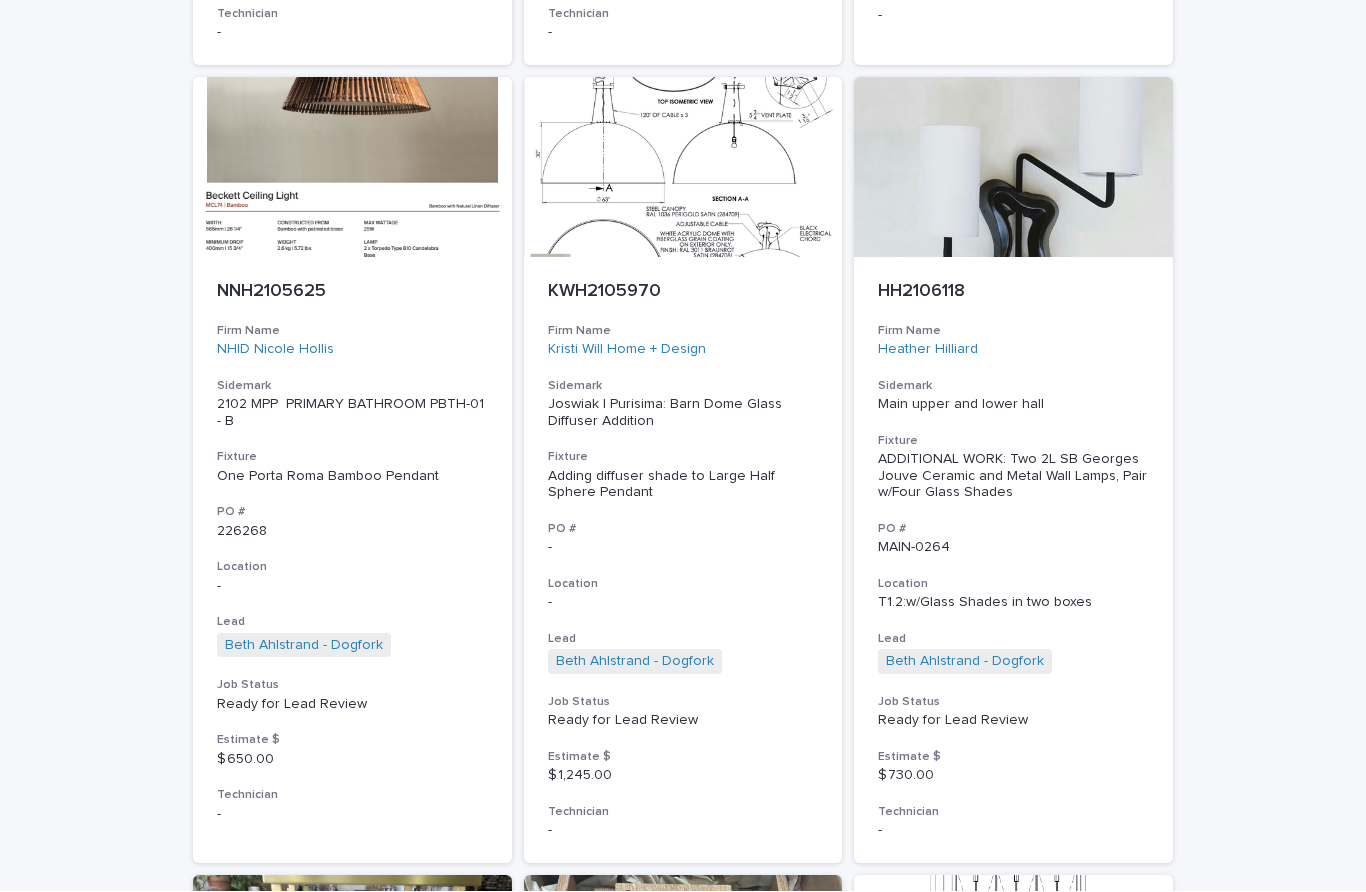 scroll, scrollTop: 1057, scrollLeft: 0, axis: vertical 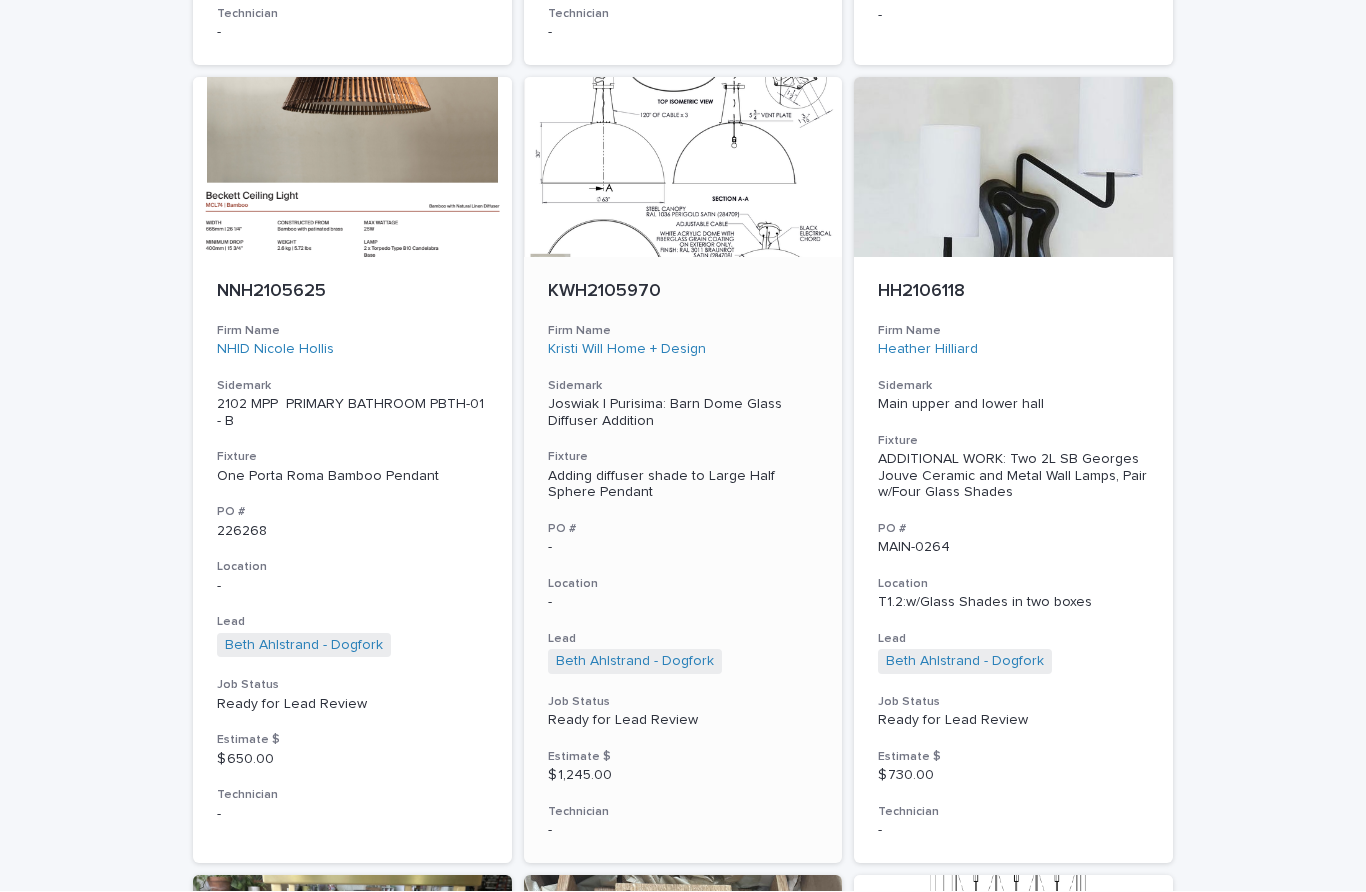 click on "KWH2105970" at bounding box center (683, 293) 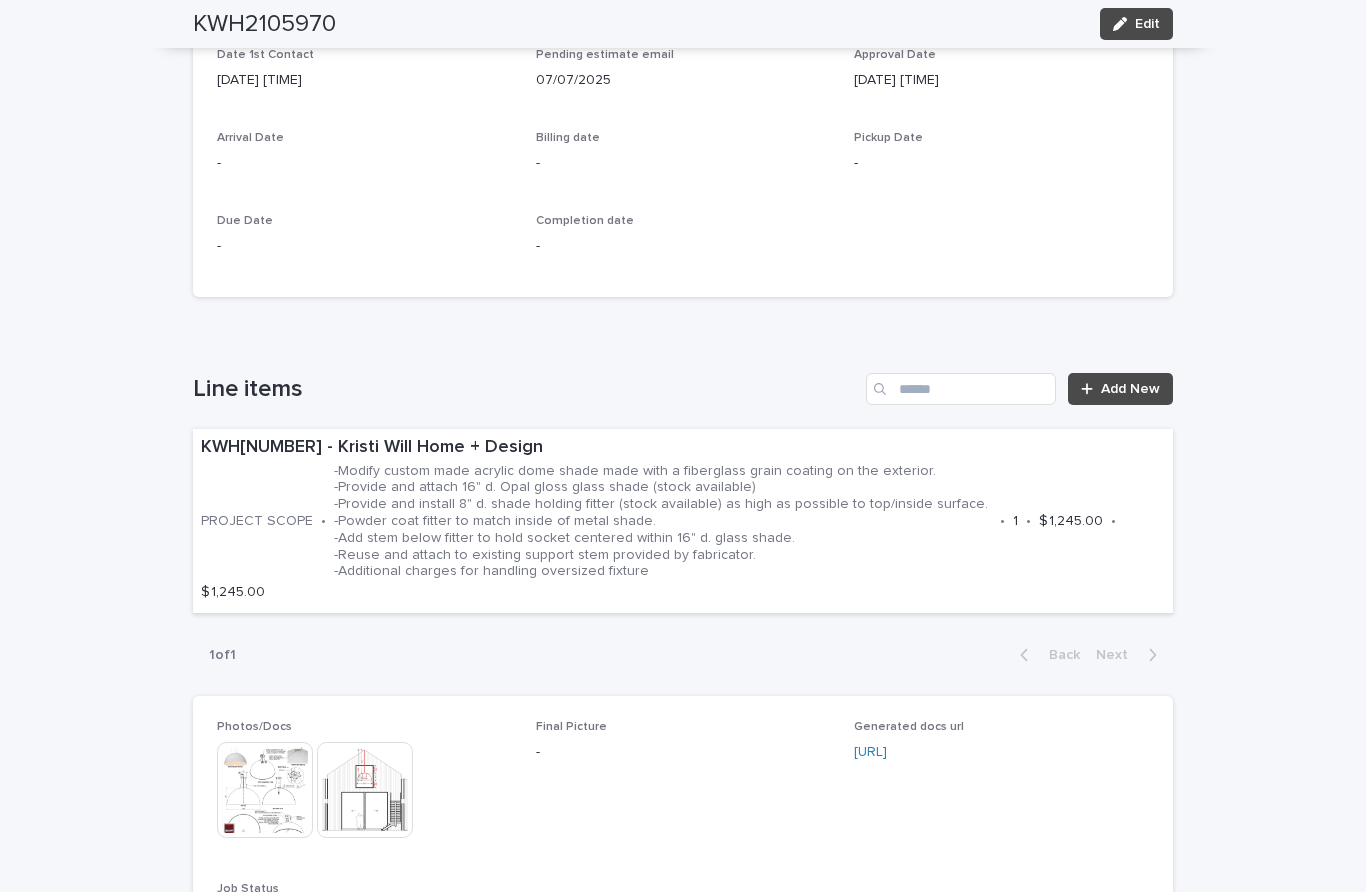 scroll, scrollTop: 872, scrollLeft: 0, axis: vertical 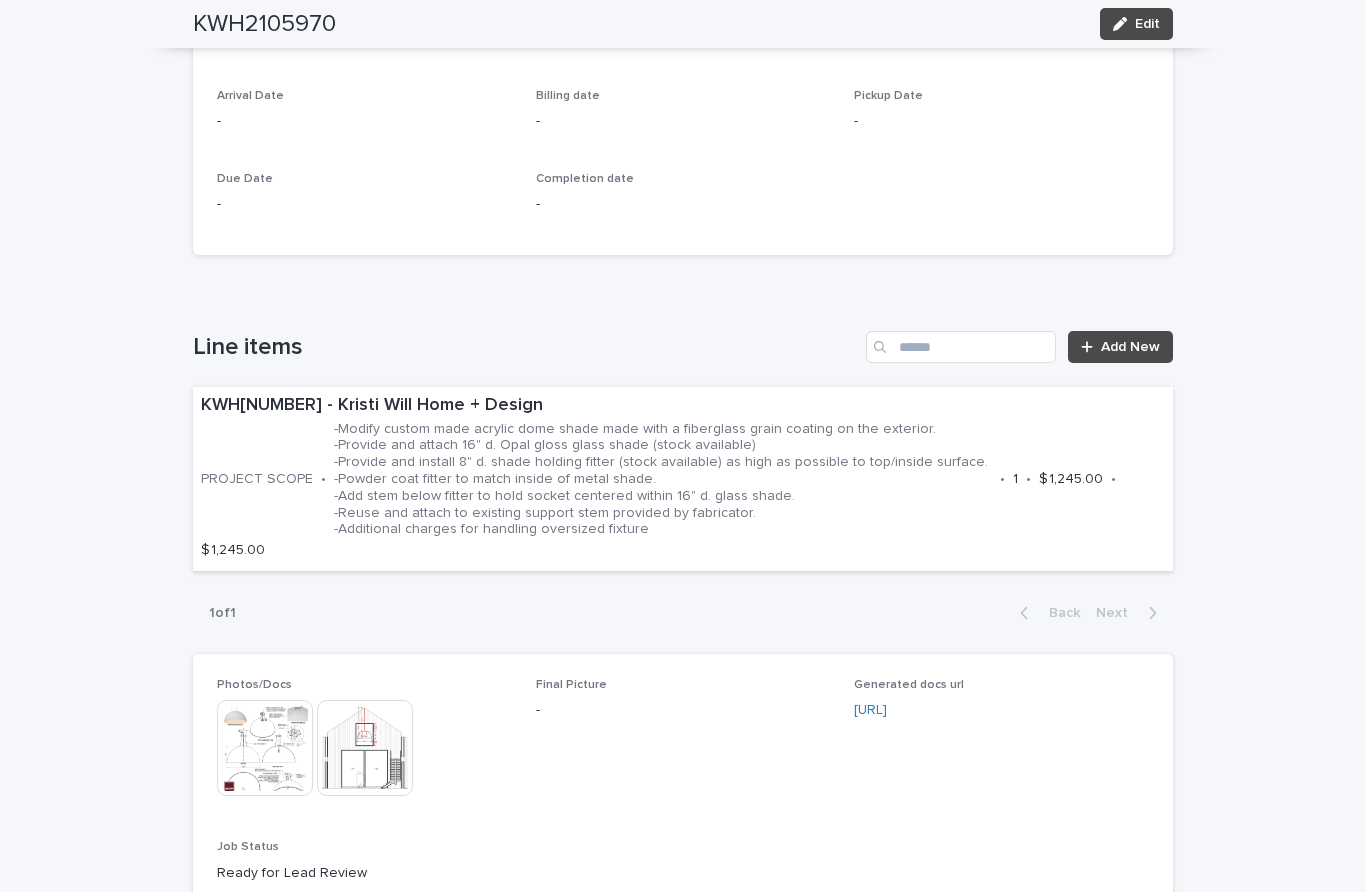 click at bounding box center (265, 748) 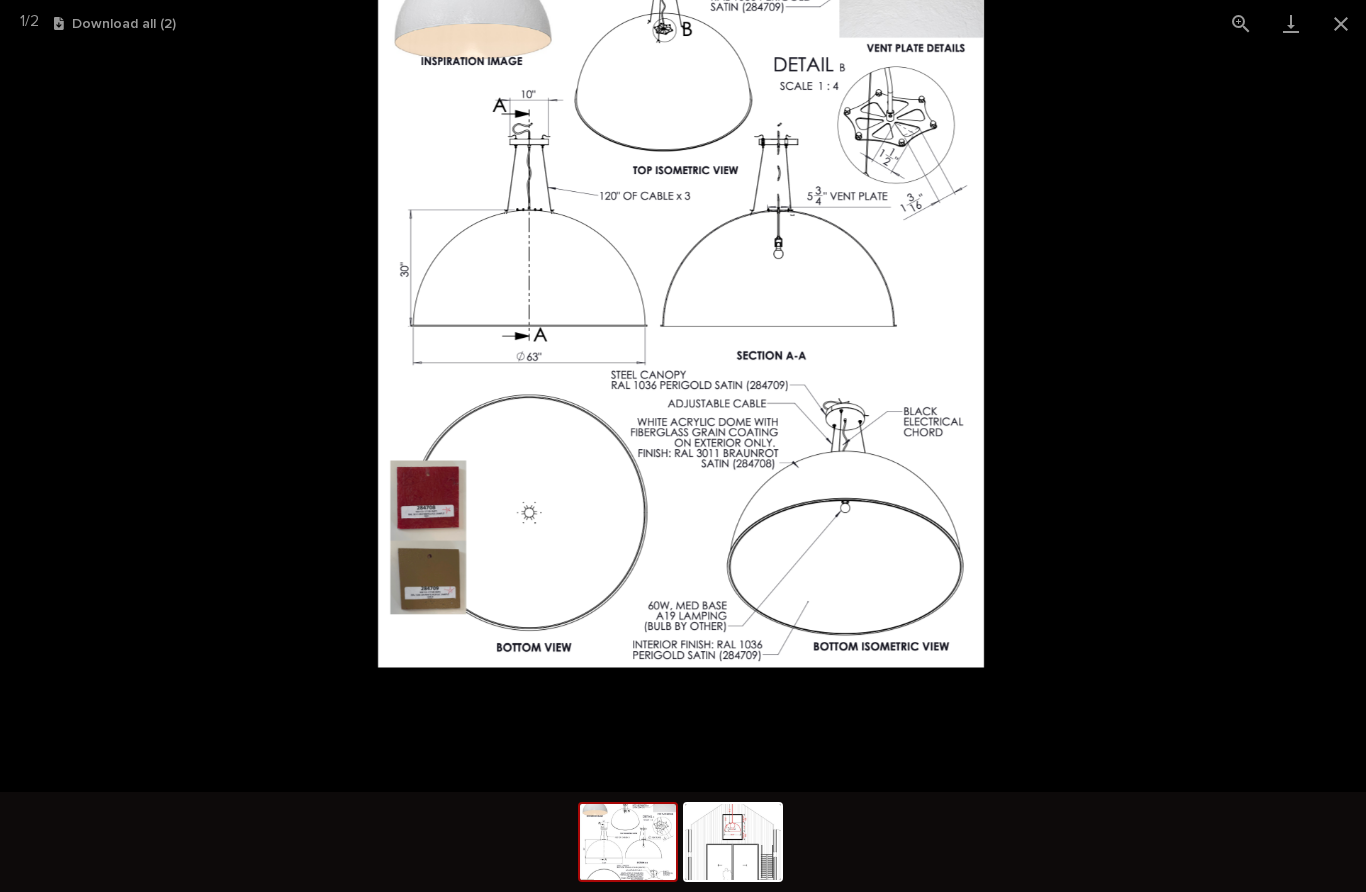 click at bounding box center (681, 294) 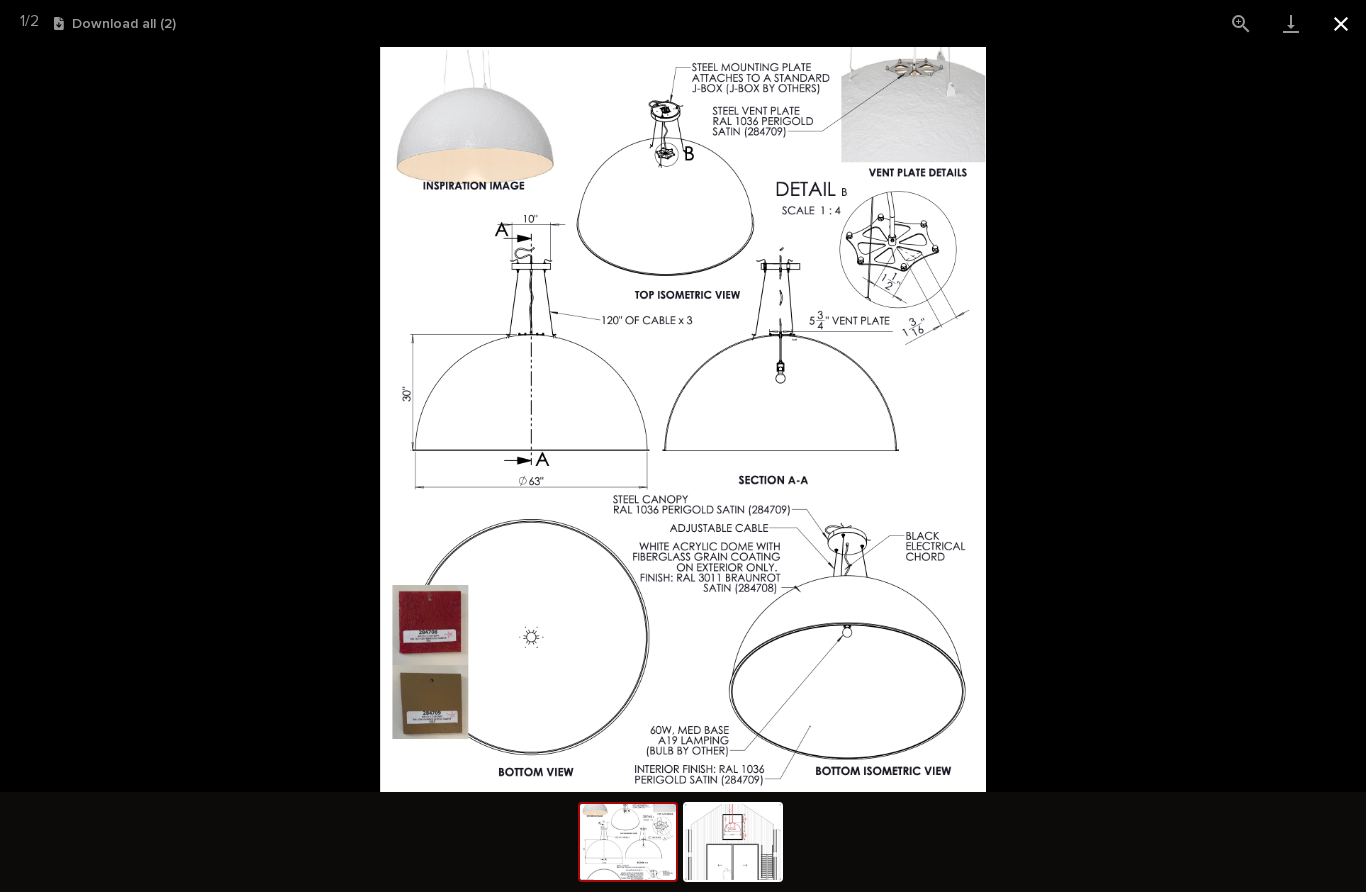 click at bounding box center [1341, 23] 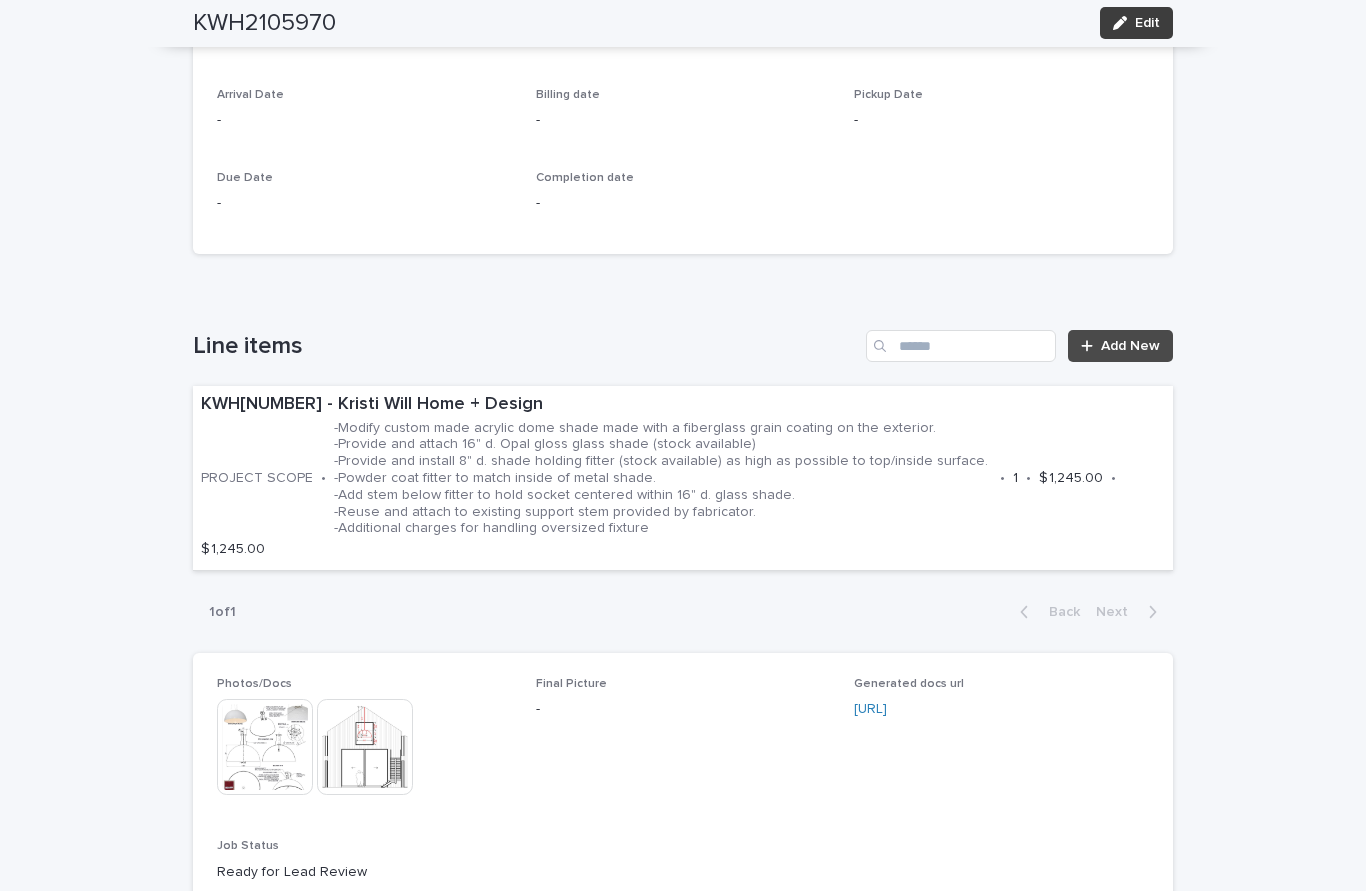click on "Edit" at bounding box center [1147, 24] 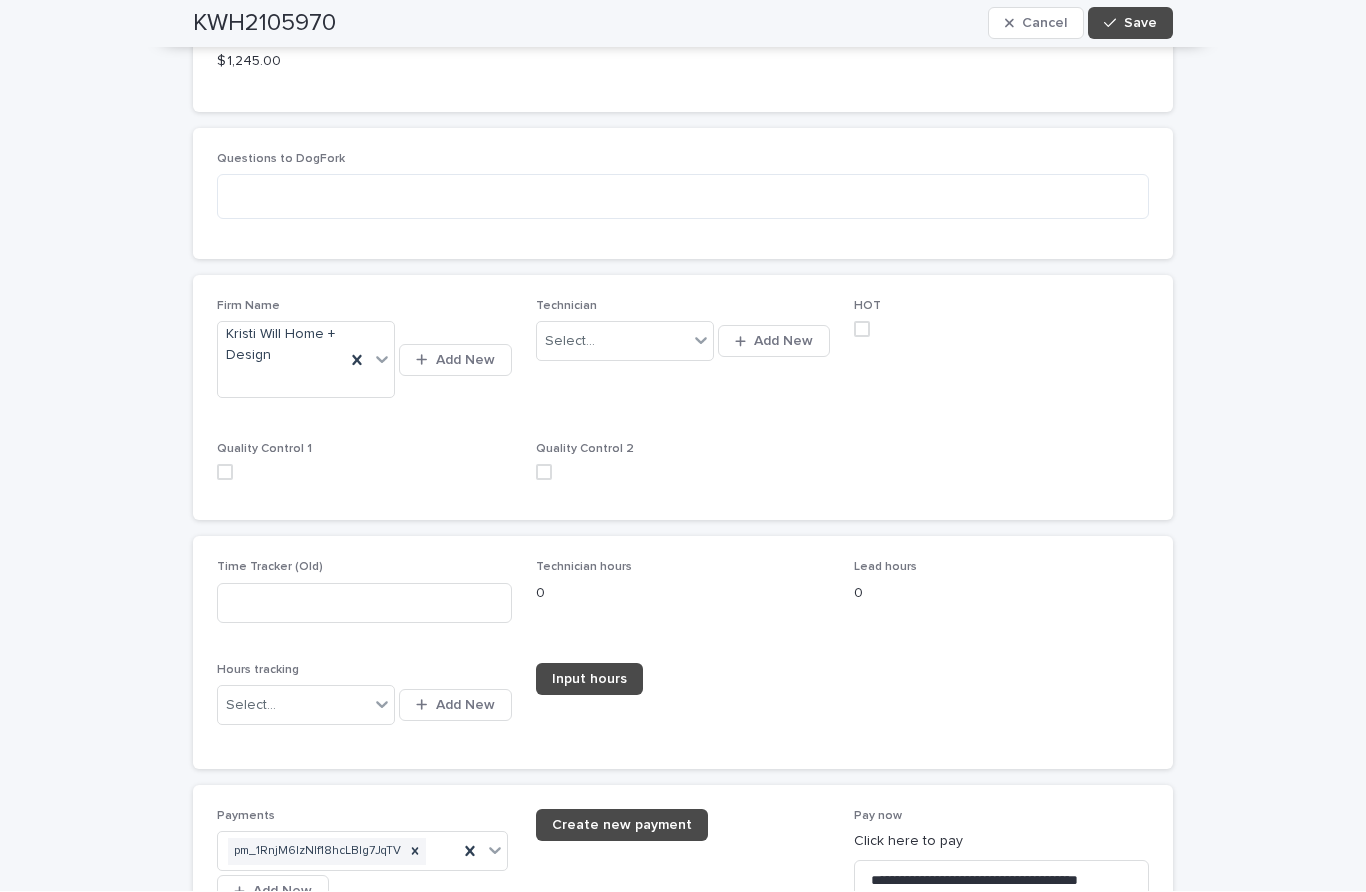 scroll, scrollTop: 2391, scrollLeft: 0, axis: vertical 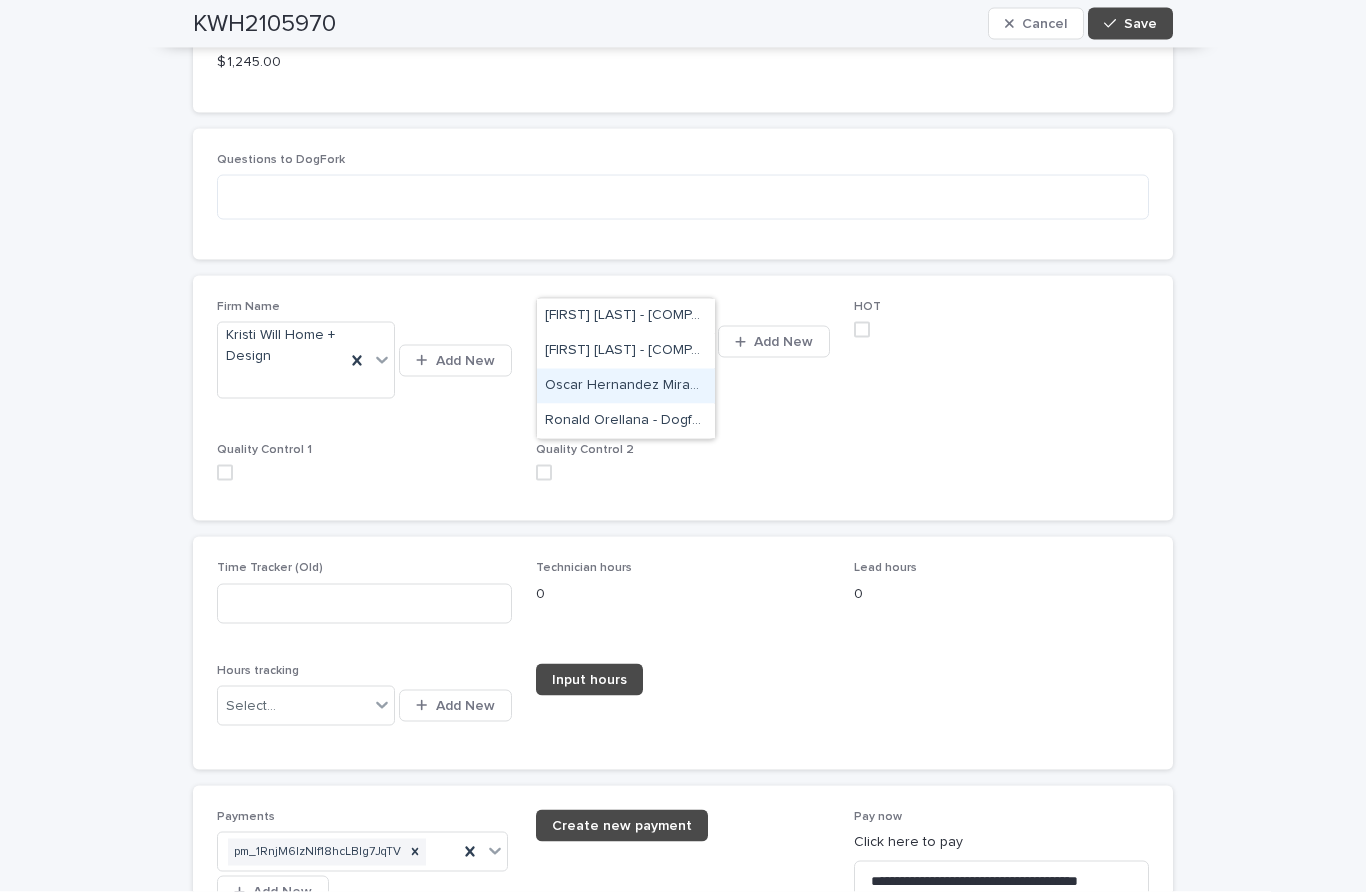 click on "Oscar Hernandez Miranda - Dogfork - Technician" at bounding box center [626, 386] 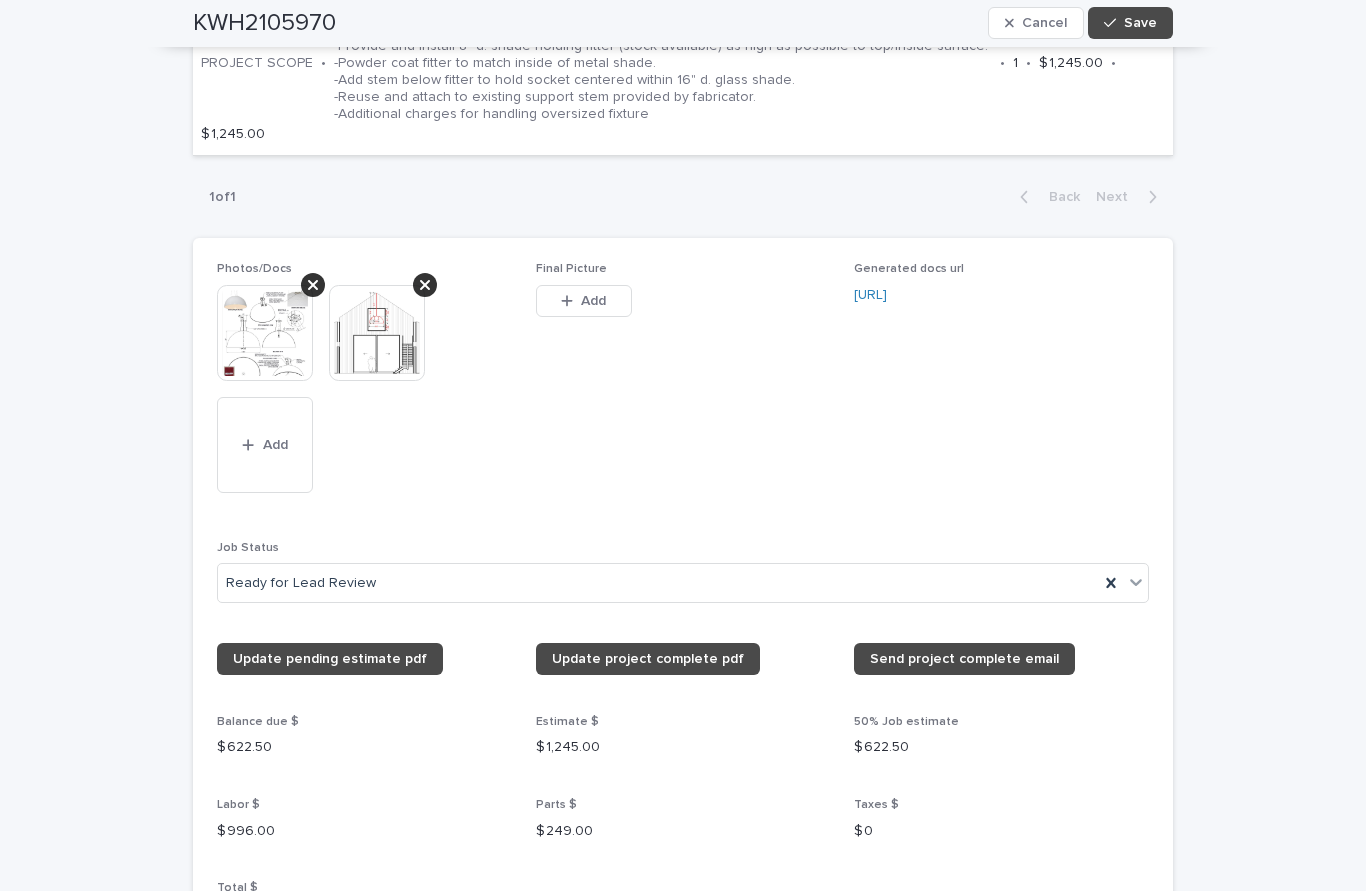 scroll, scrollTop: 1538, scrollLeft: 0, axis: vertical 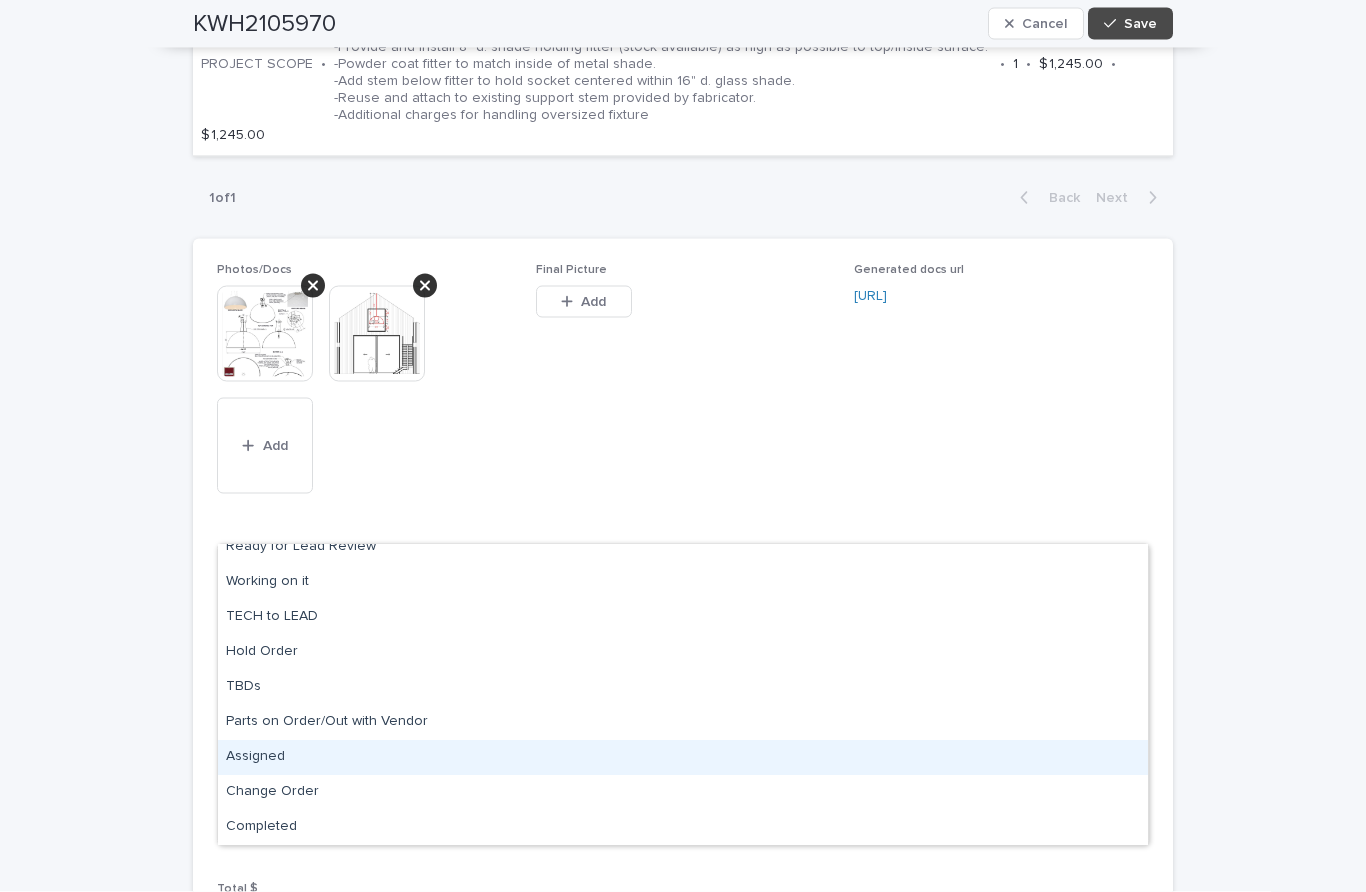 click on "Assigned" at bounding box center (683, 757) 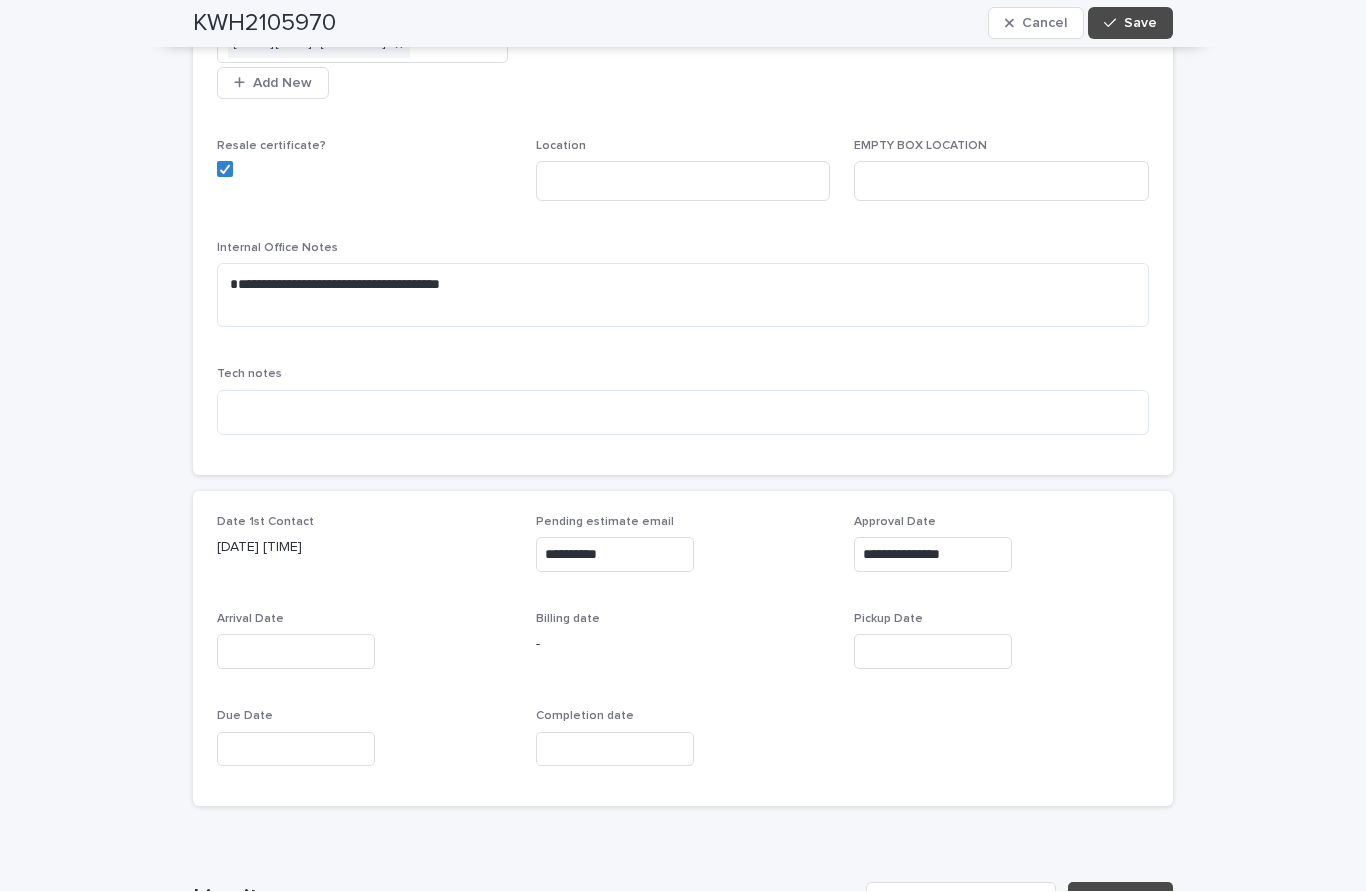 scroll, scrollTop: 571, scrollLeft: 0, axis: vertical 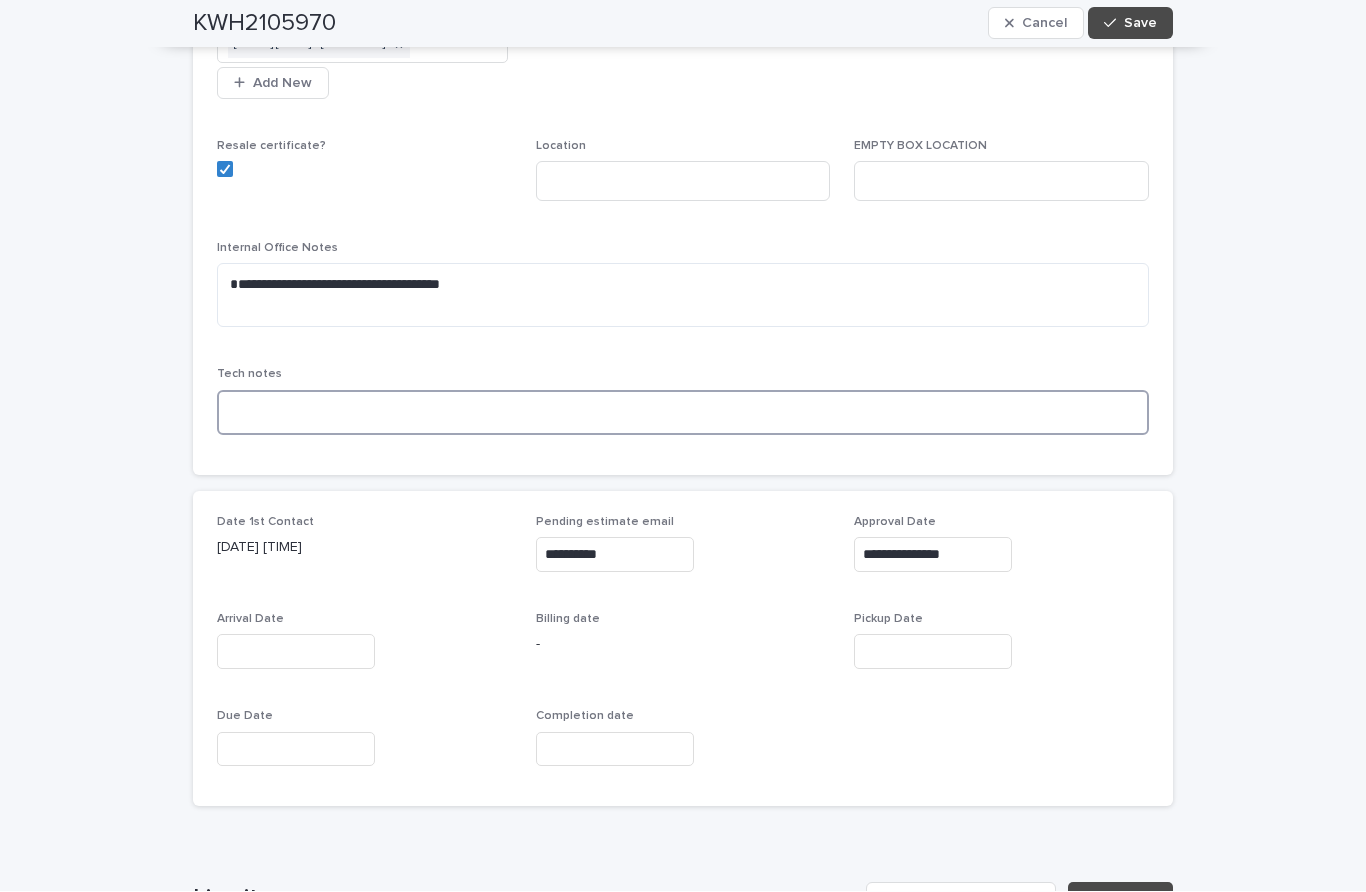 click at bounding box center [683, 413] 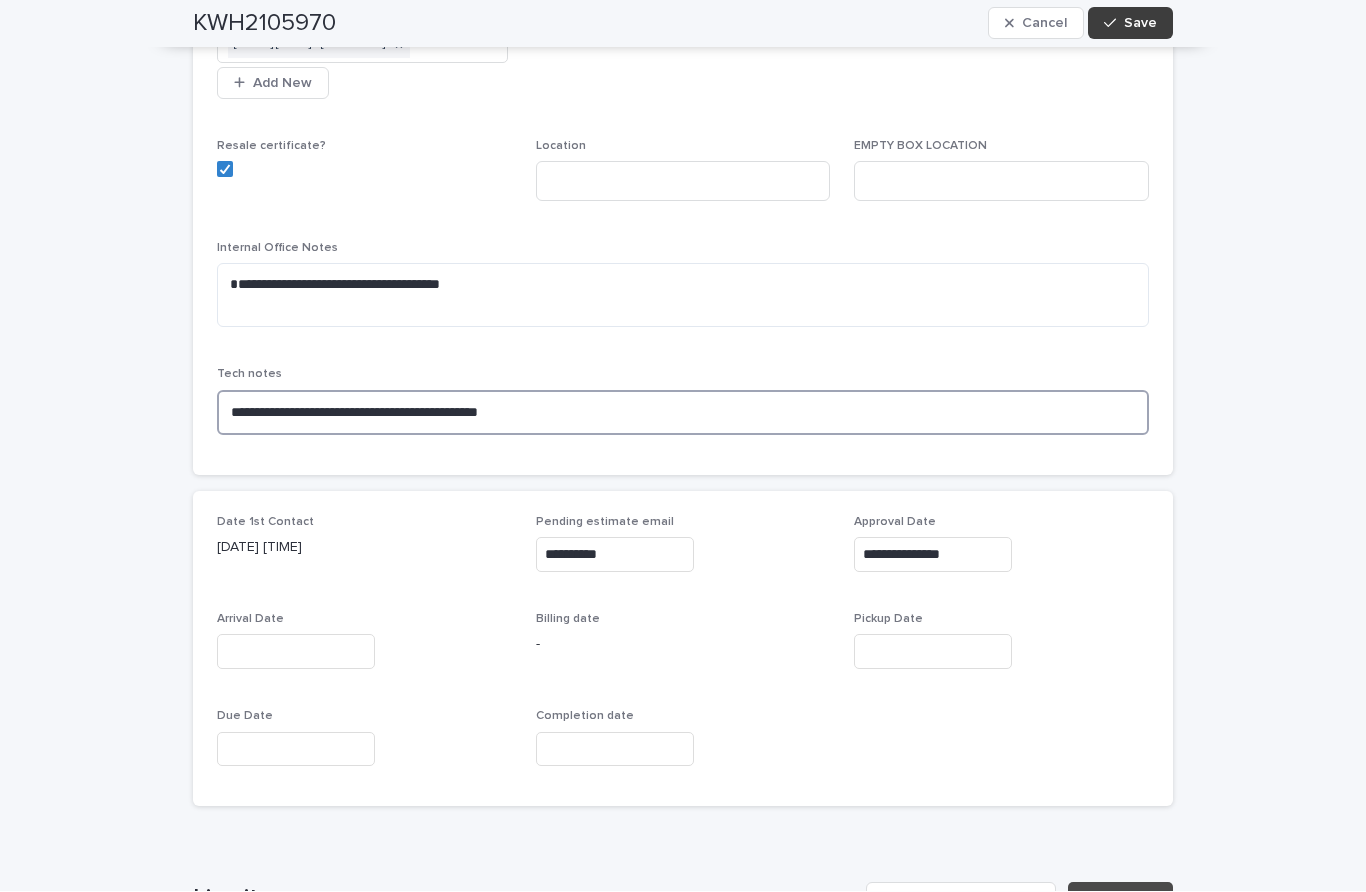 type on "**********" 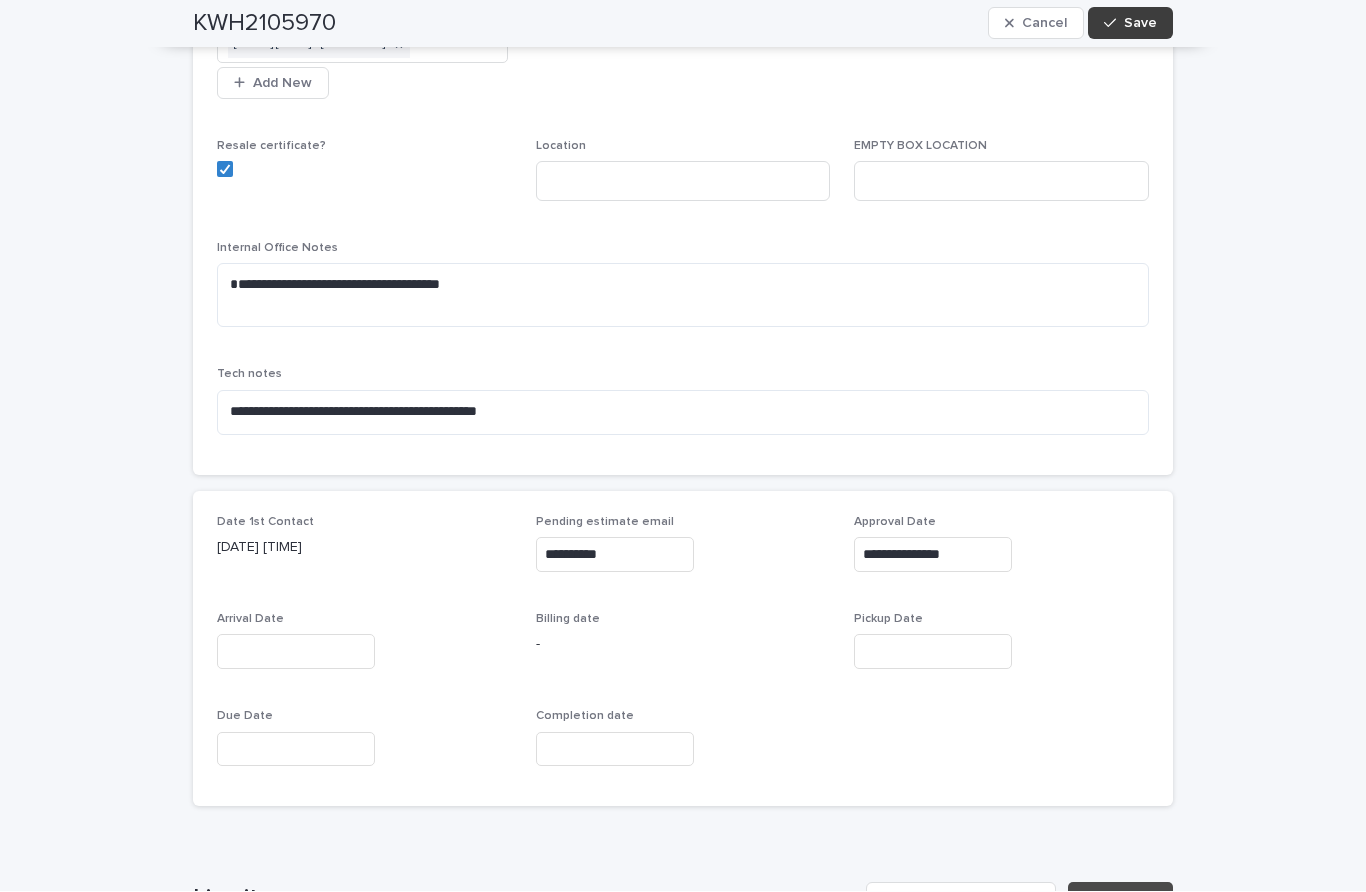 click on "Save" at bounding box center [1130, 24] 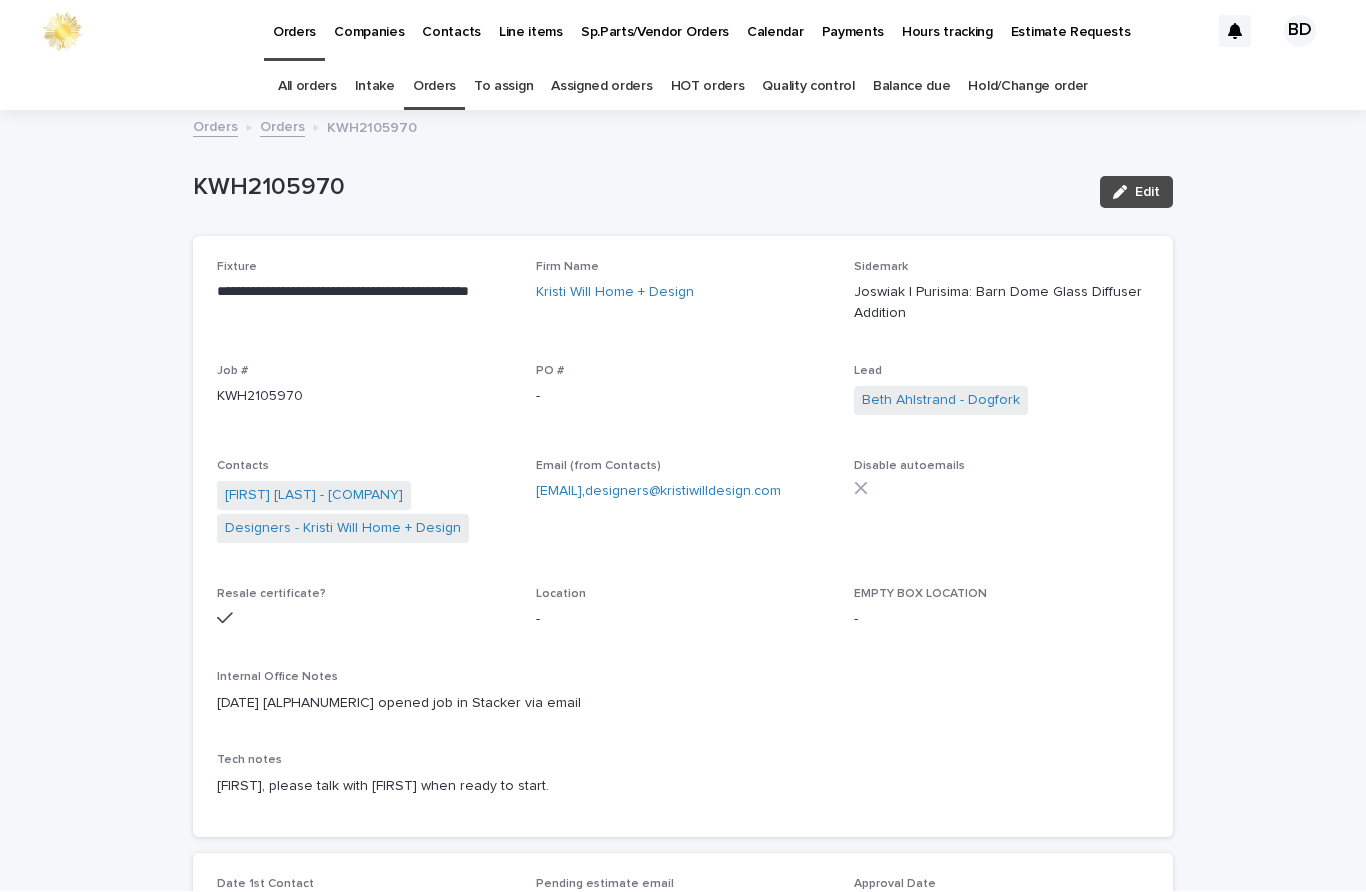 scroll, scrollTop: -2, scrollLeft: 0, axis: vertical 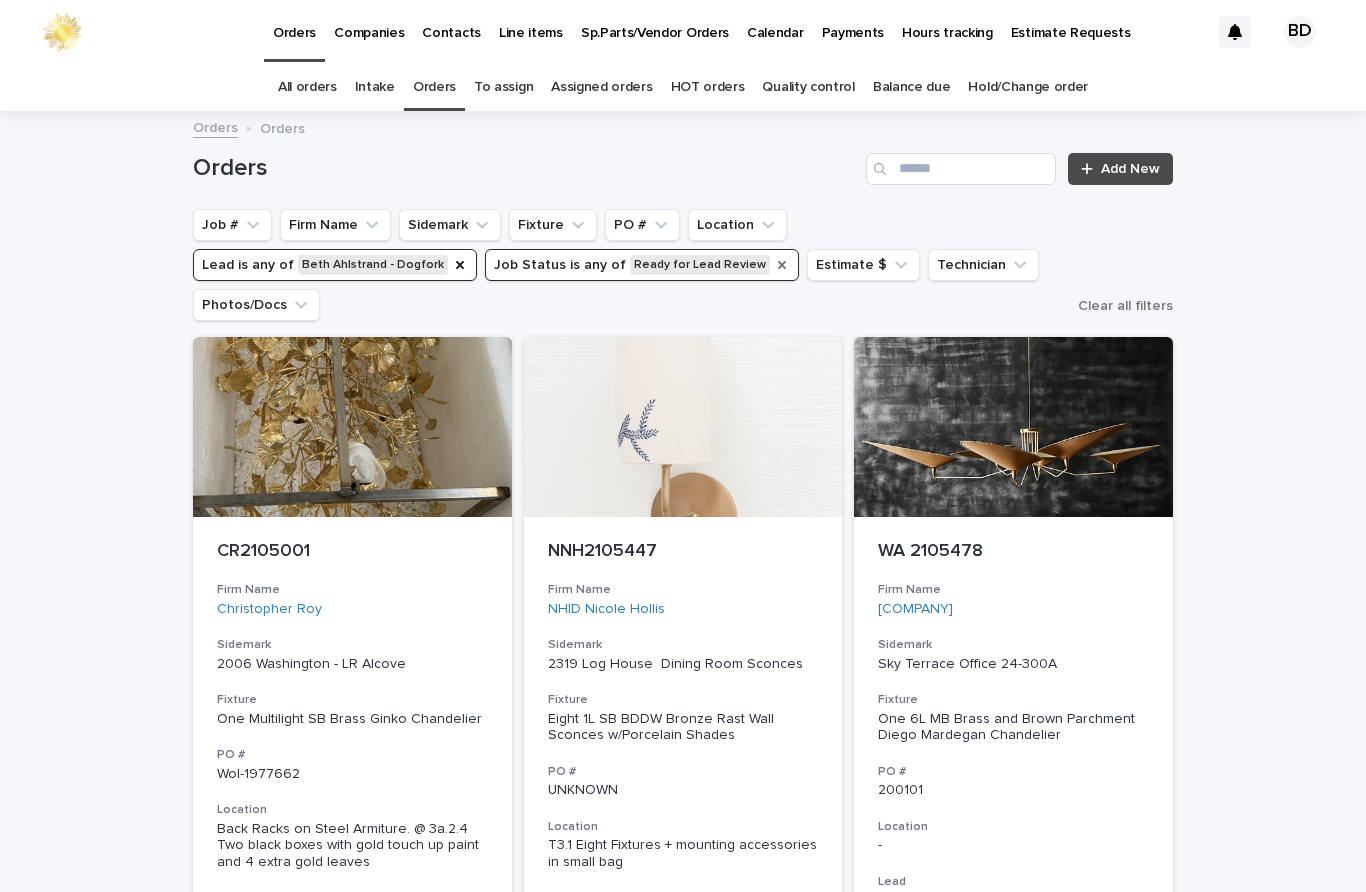 click 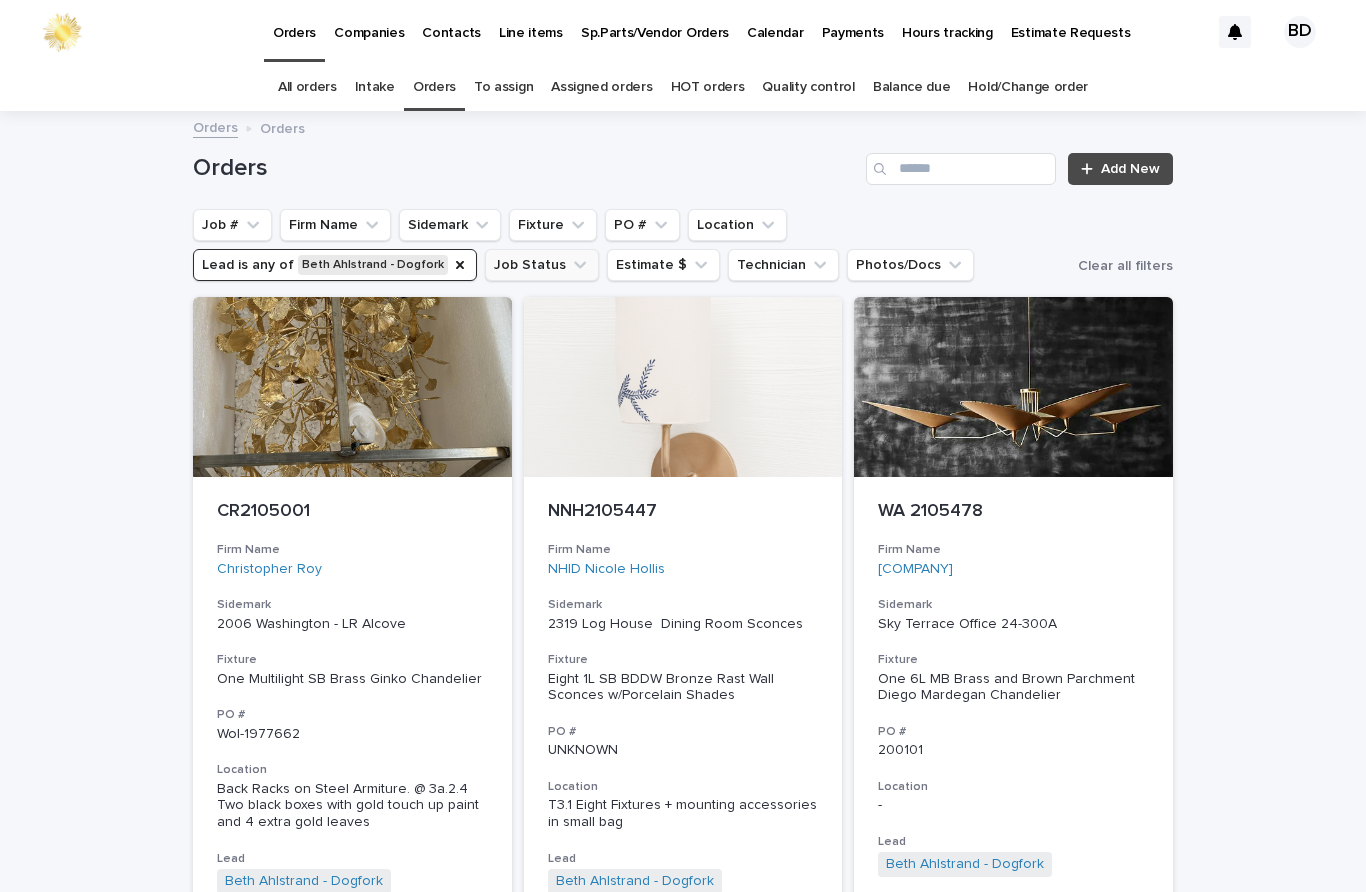 click on "Job Status" at bounding box center [542, 265] 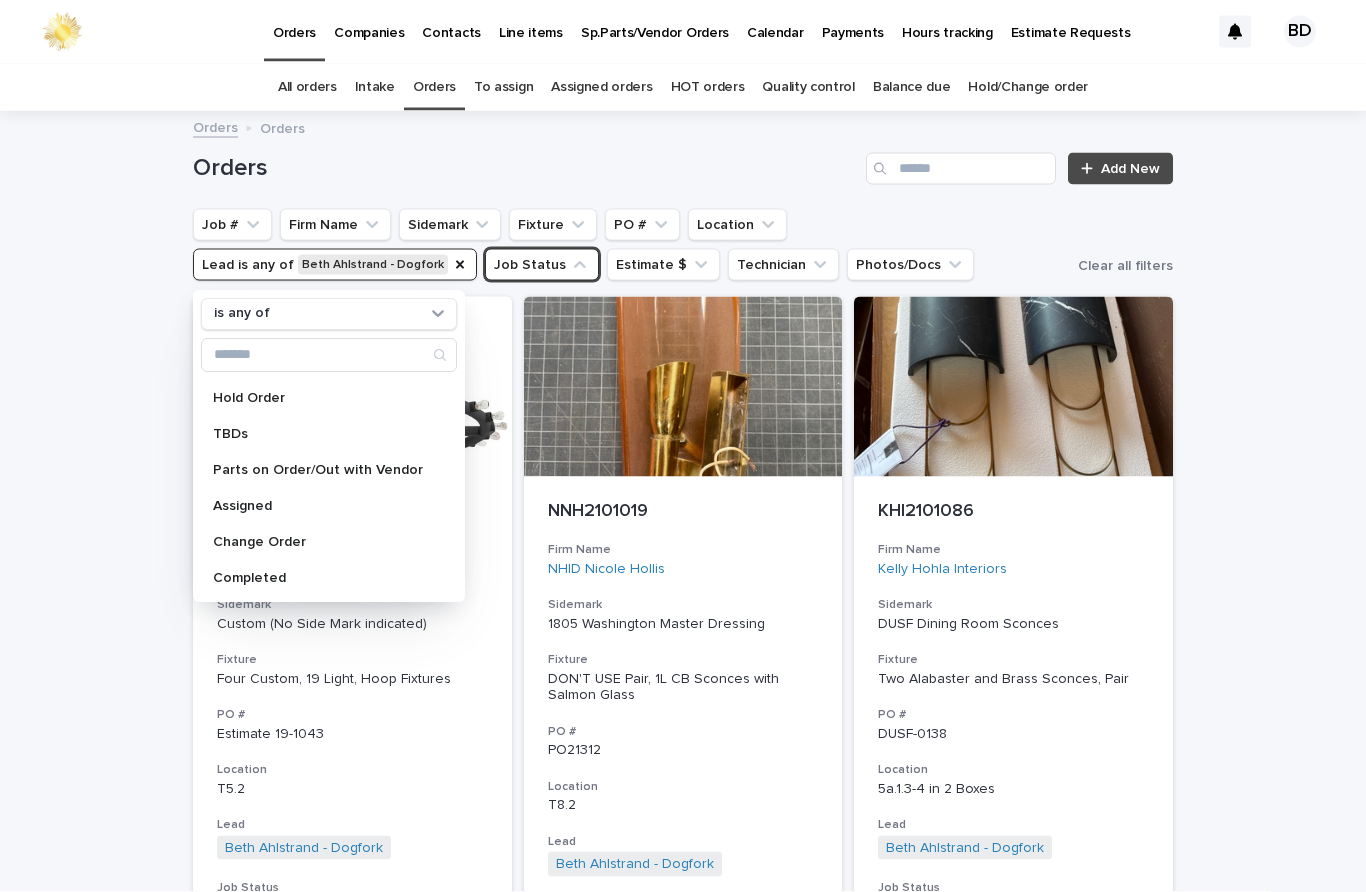 scroll, scrollTop: 284, scrollLeft: 0, axis: vertical 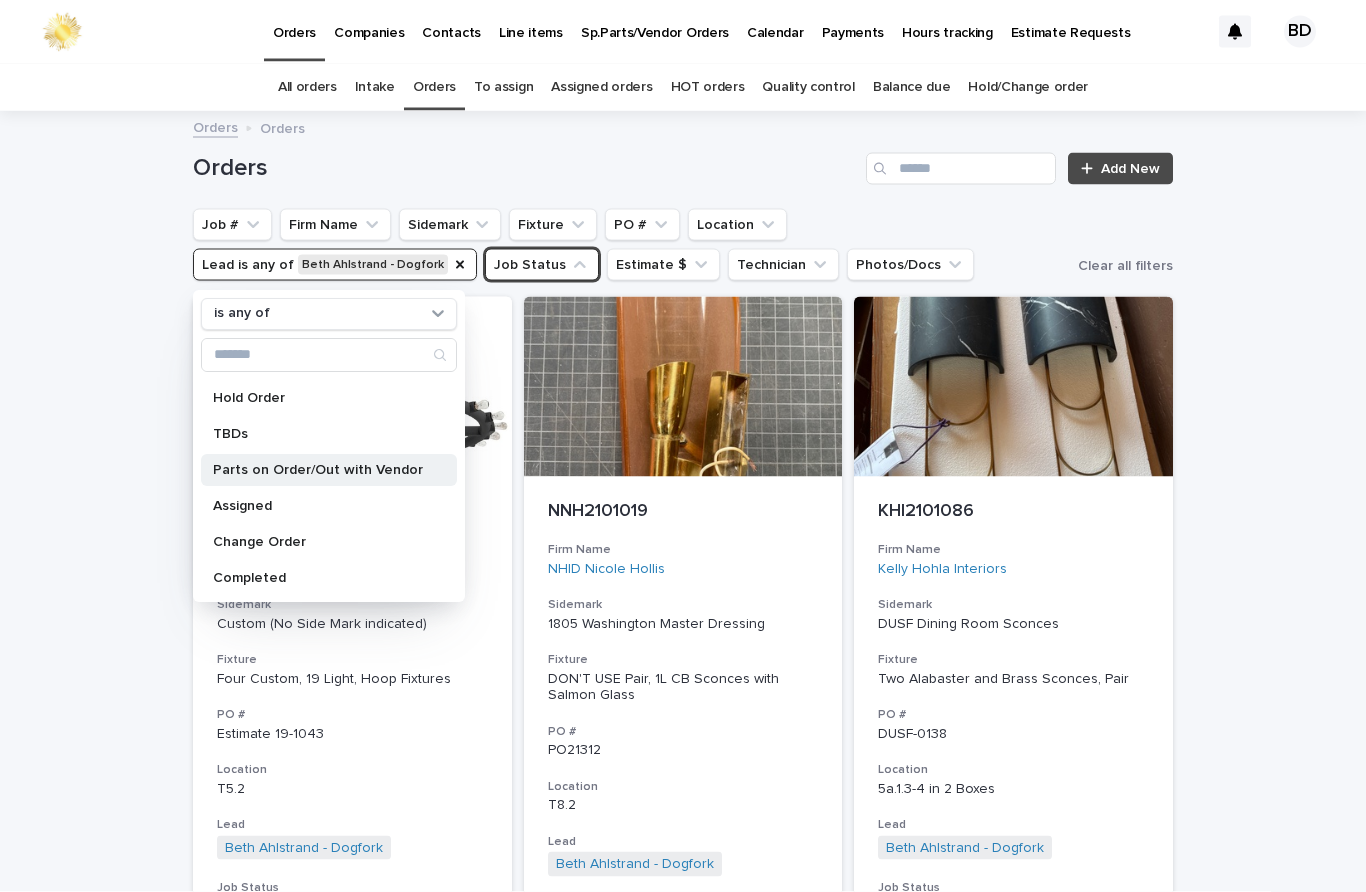 click on "Parts on Order/Out with Vendor" at bounding box center [319, 471] 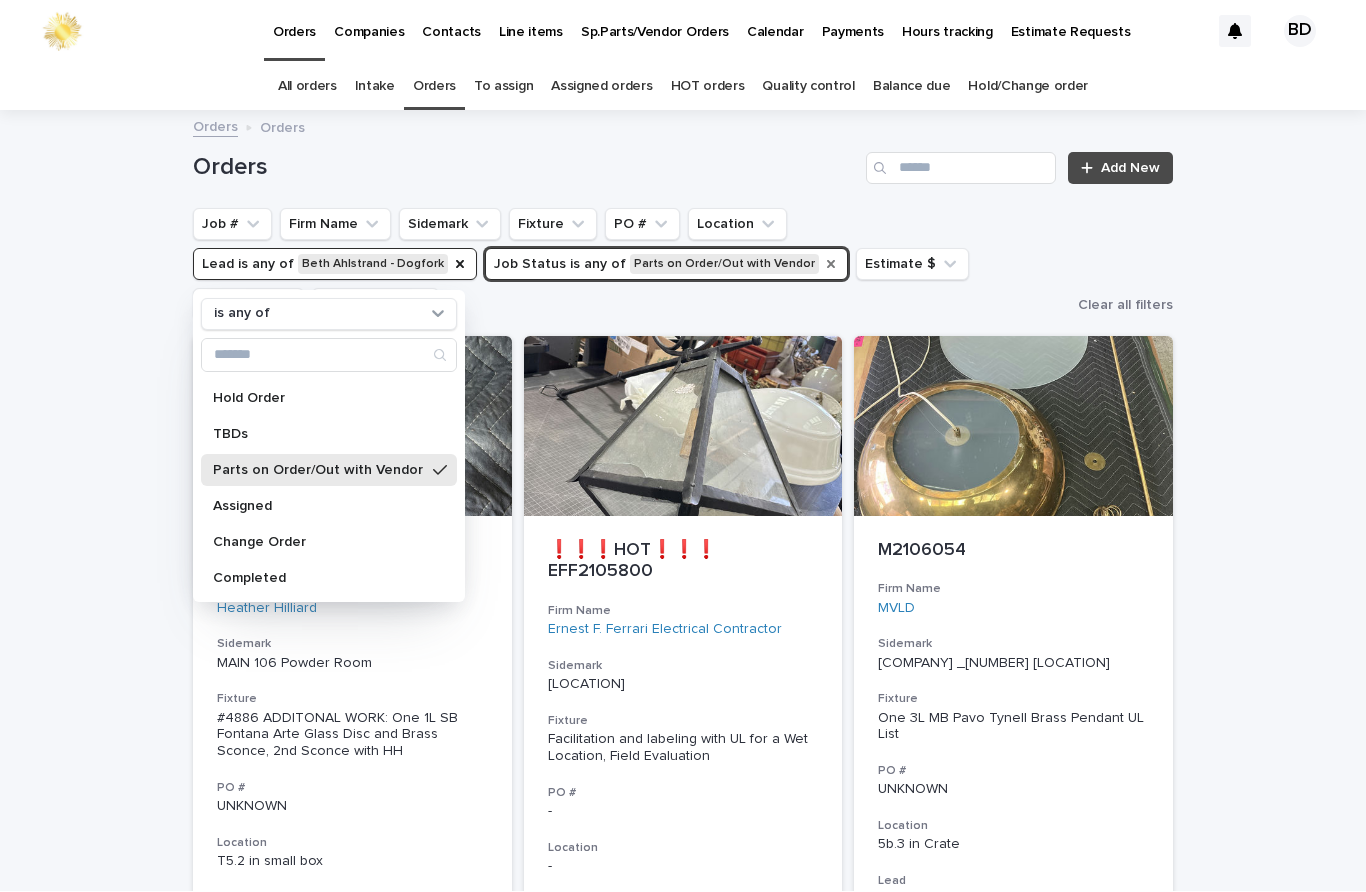 click on "Lead is any of [FIRST] [LAST] - [COMPANY] Job Status is any of Parts on Order/Out with Vendor is any of No go Waiting for Info pre-estimate Prep for Needs Estimate Needs Estimate Pending Estimate Ready for Lead Review Working on it TECH to LEAD Hold Order TBDs Parts on Order/Out with Vendor Assigned Change Order Completed Estimate $ Technician Photos/Docs Clear all filters [CODE] Firm Name [COMPANY] Sidemark [ROOM] Fixture #4886 ADDITONAL WORK: One 1L SB Fontana Arte Glass Disc and Brass Sconce, 2nd Sconce with HH
PO # UNKNOWN Location [LOCATION] Lead [FIRST] [LAST] - [COMPANY] + 0 Job Status Parts on Order/Out with Vendor Estimate $ [PRICE] Technician [FIRST] [LAST] - [COMPANY] + 0 ❗❗❗HOT❗❗❗ [CODE] Firm Name [COMPANY] Sidemark [LOCATION] Fixture PO # - Location - Lead [FIRST] [LAST] - [COMPANY] + 0 Job Status" at bounding box center [683, 1082] 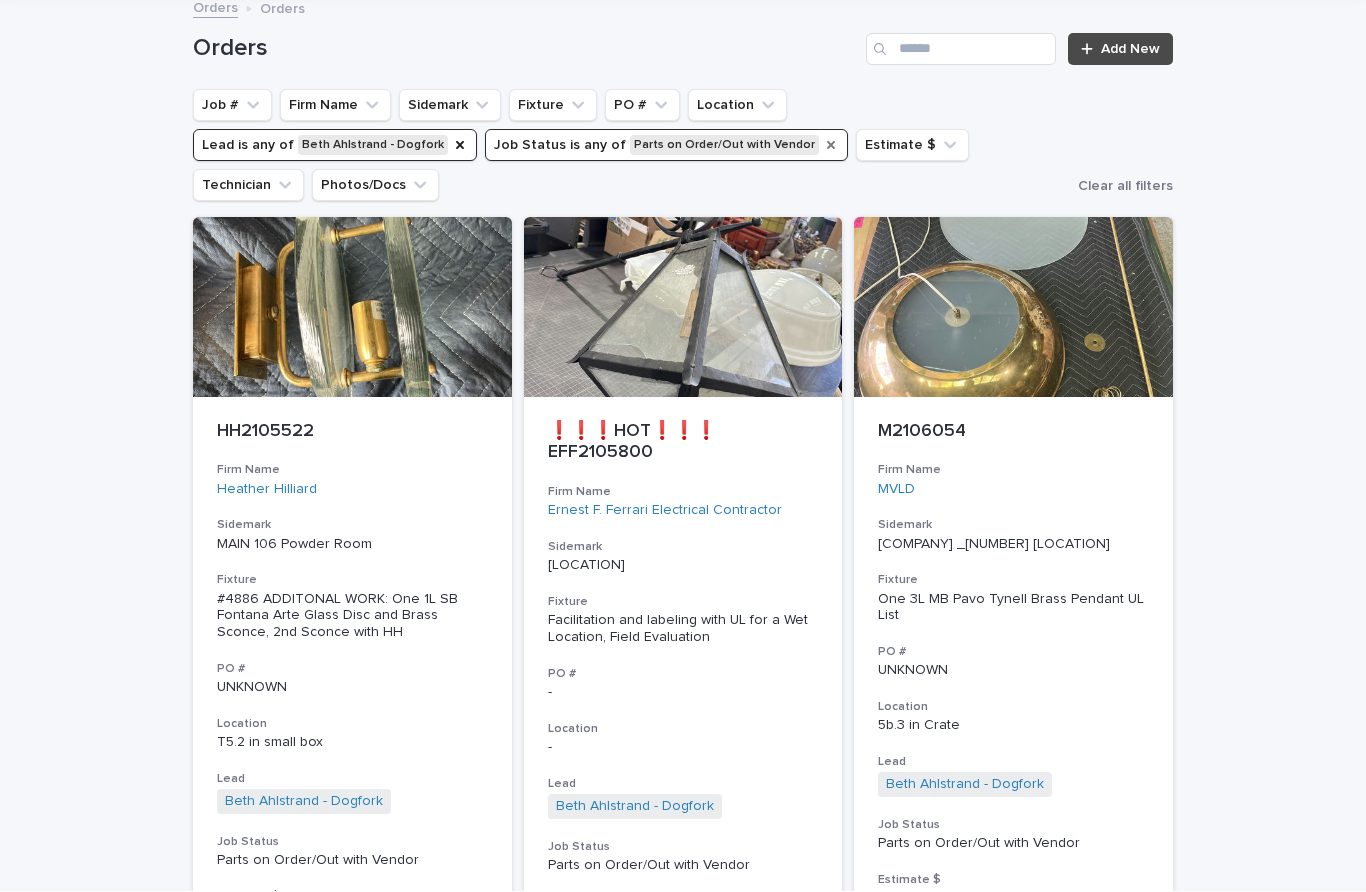 scroll, scrollTop: 119, scrollLeft: 0, axis: vertical 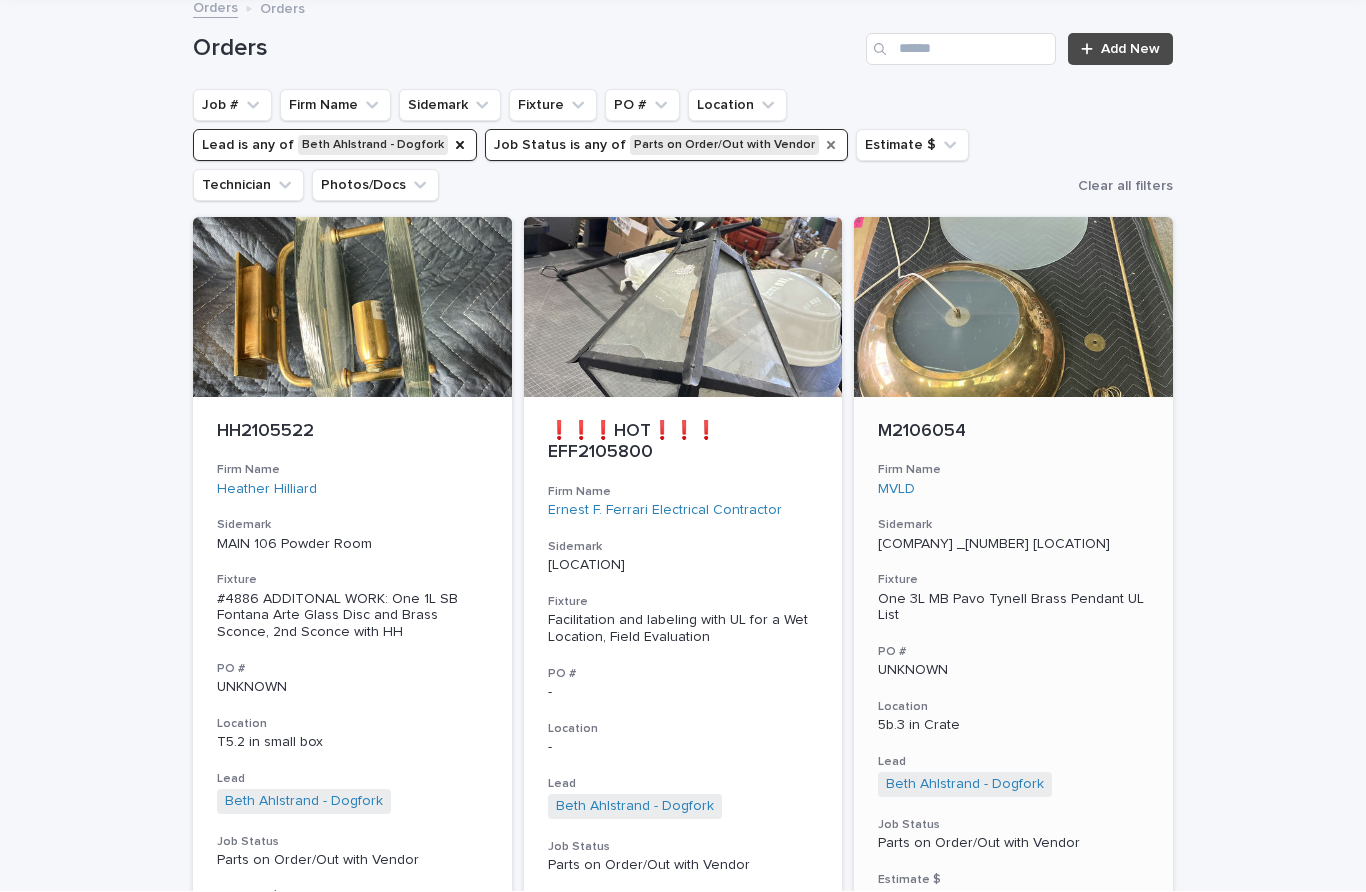 click on "M2106054" at bounding box center [1013, 433] 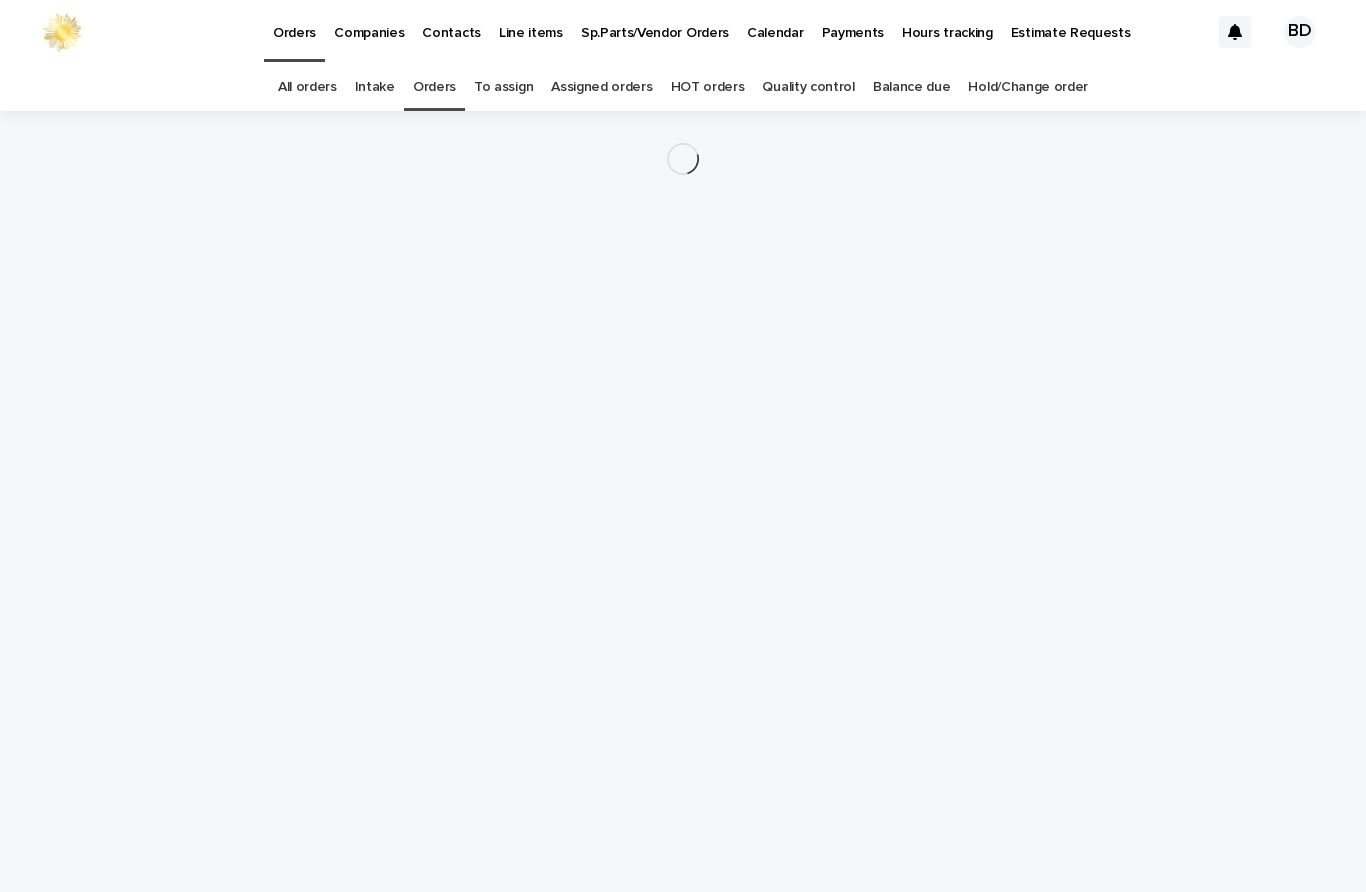 scroll, scrollTop: 0, scrollLeft: 0, axis: both 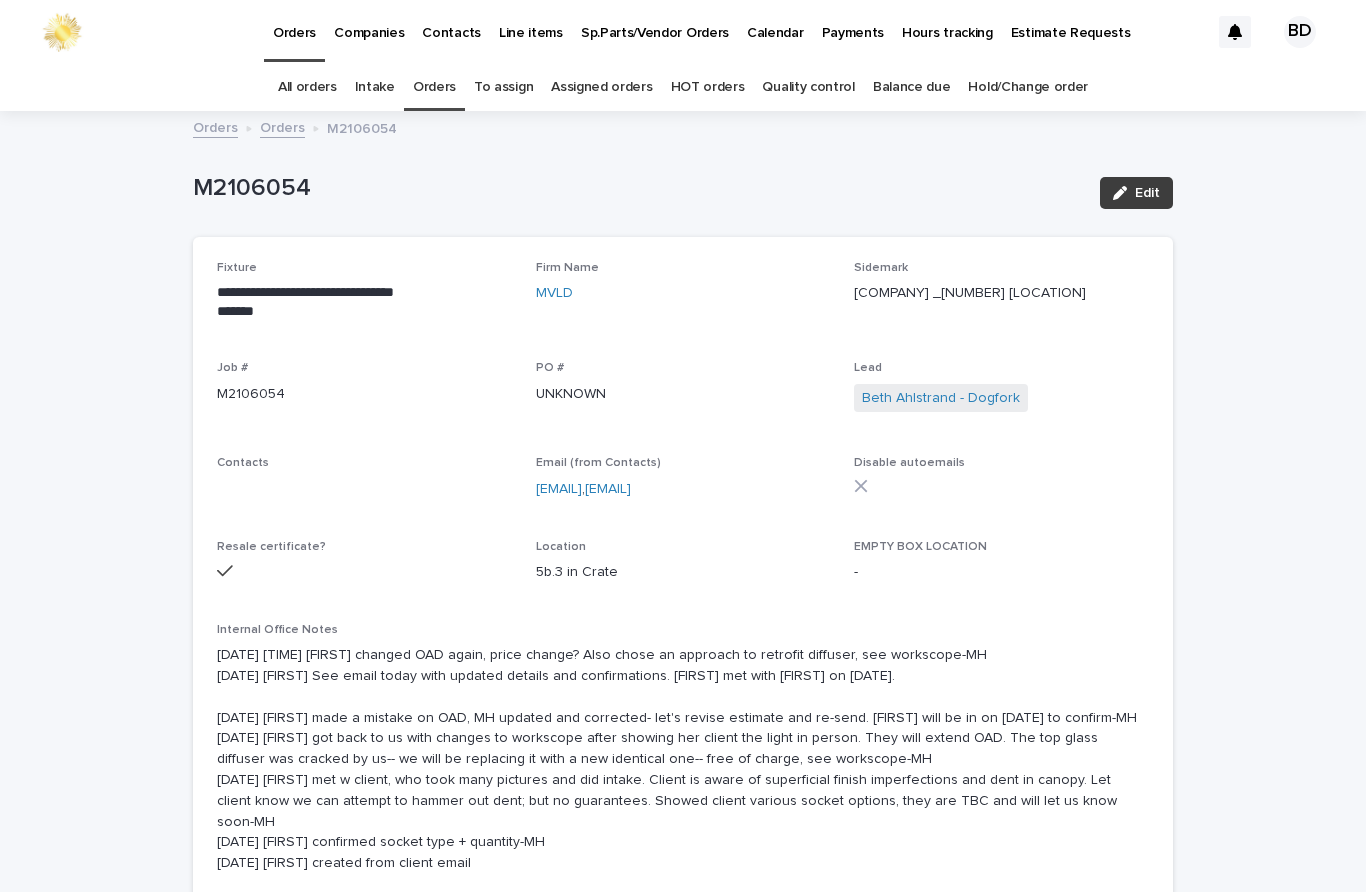 click on "Edit" at bounding box center [1136, 193] 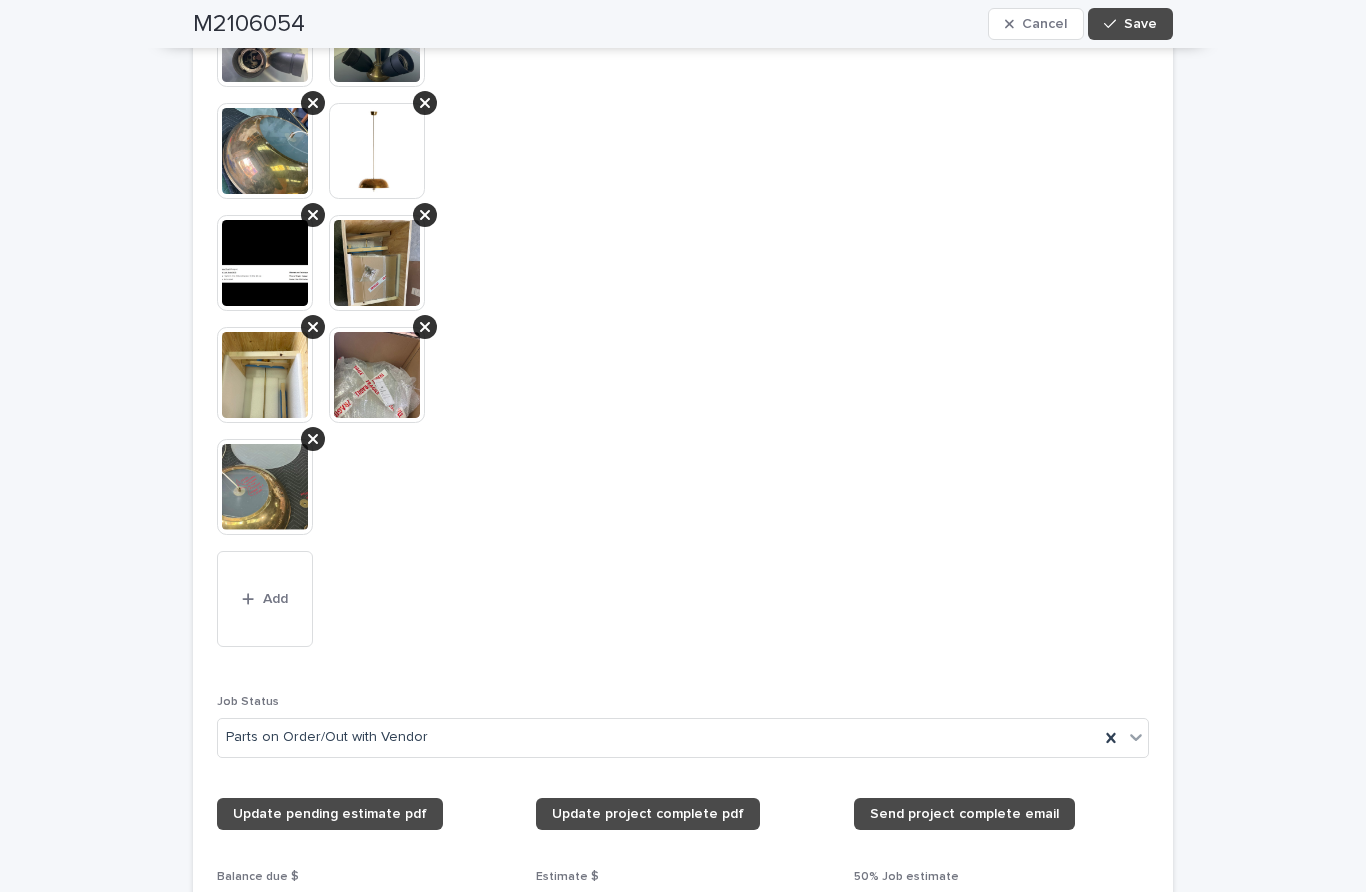 scroll, scrollTop: 3462, scrollLeft: 0, axis: vertical 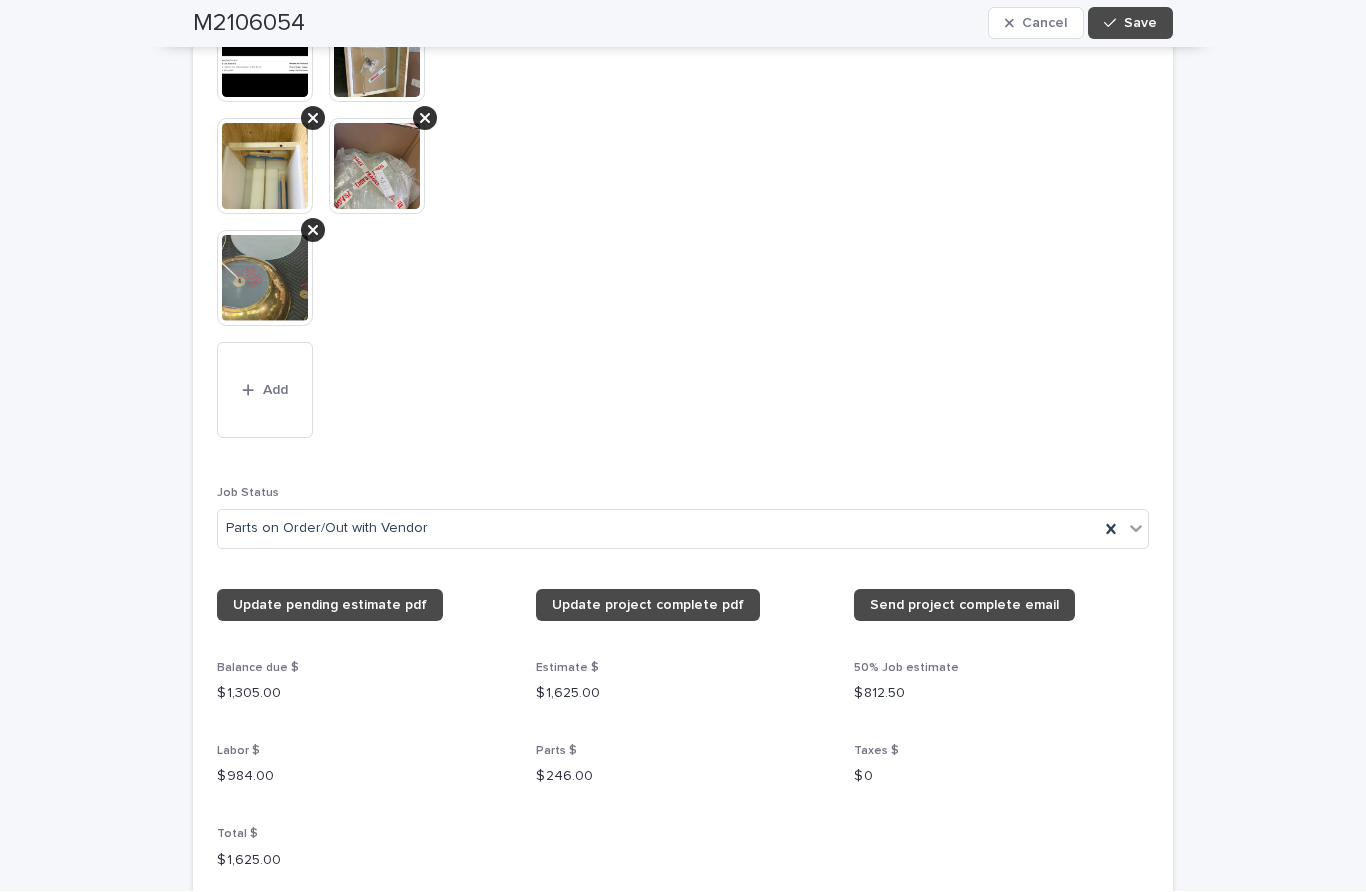 click on "Photos/Docs This file cannot be opened Download File Add Final Picture This file cannot be opened Download File Add Generated docs url [URL] Job Status Parts on Order/Out with Vendor Update pending estimate pdf Update project complete pdf Send project complete email Balance due $ [PRICE] Estimate $ [PRICE] 50% Job estimate $ [PRICE] Labor $ [PRICE] Parts $ [PRICE] Taxes $ [PRICE] Total $ [PRICE]" at bounding box center [683, -68] 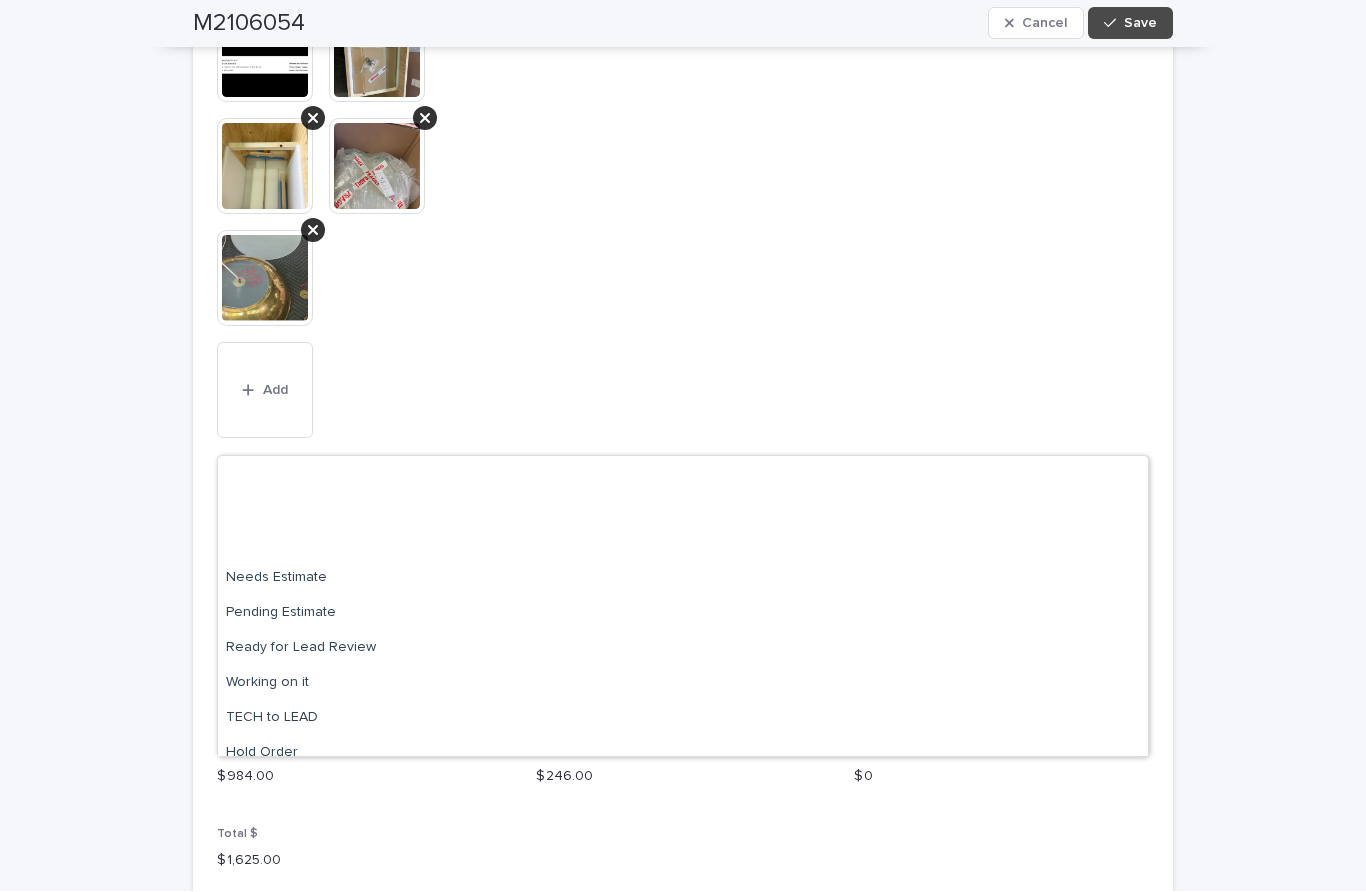 scroll, scrollTop: 190, scrollLeft: 0, axis: vertical 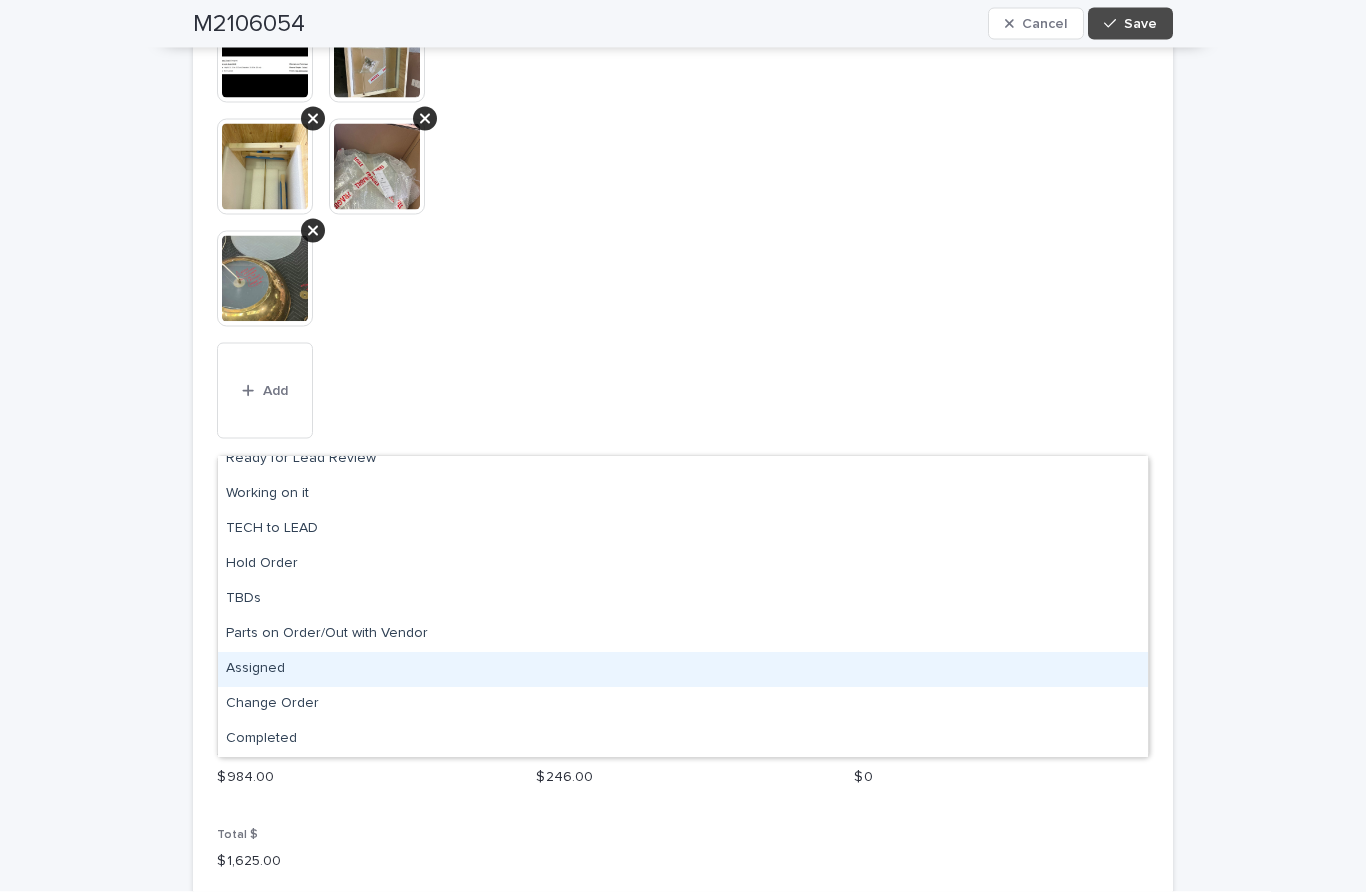 click on "Assigned" at bounding box center (683, 669) 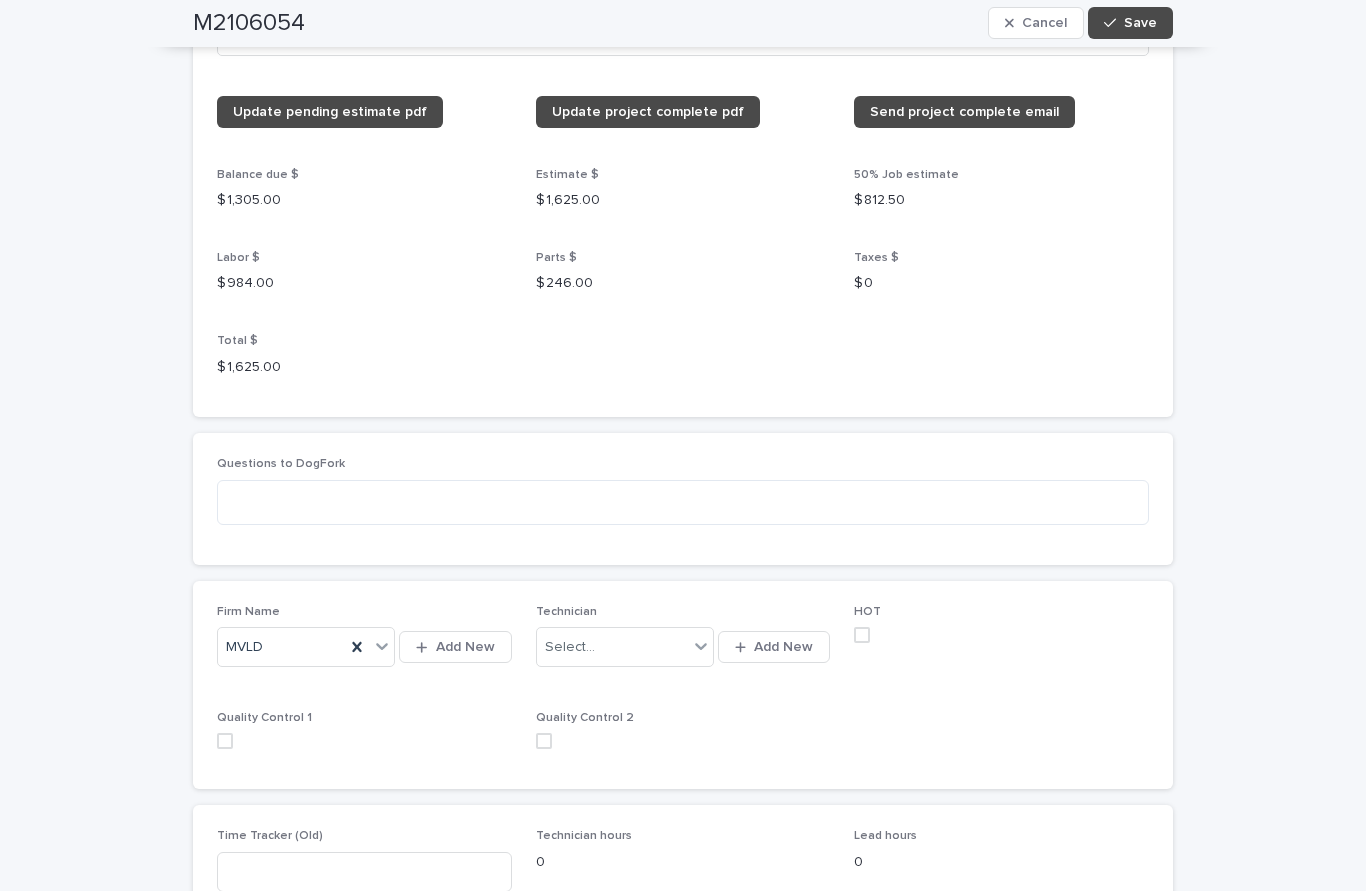 scroll, scrollTop: 4163, scrollLeft: 0, axis: vertical 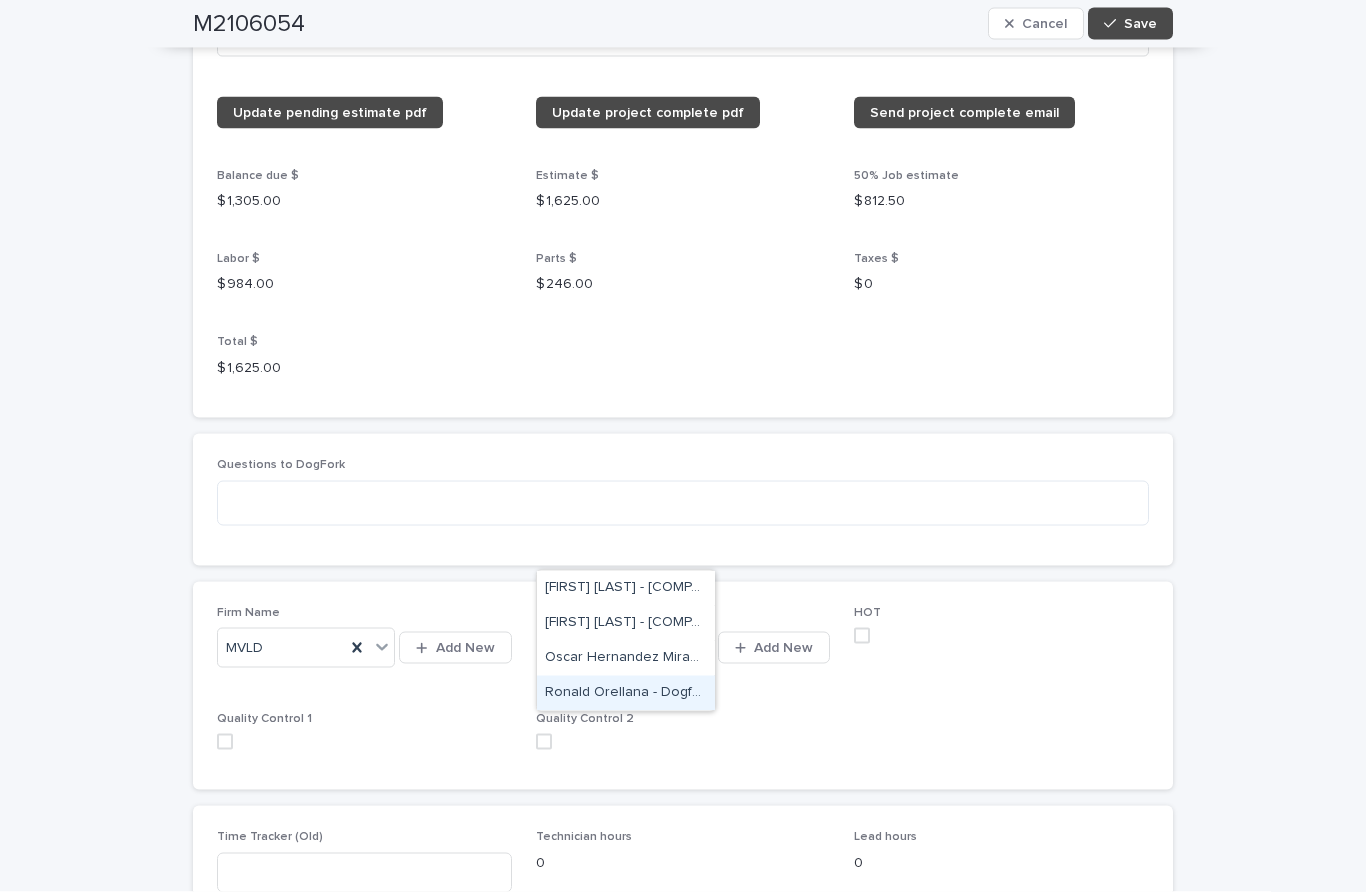 click at bounding box center [862, 636] 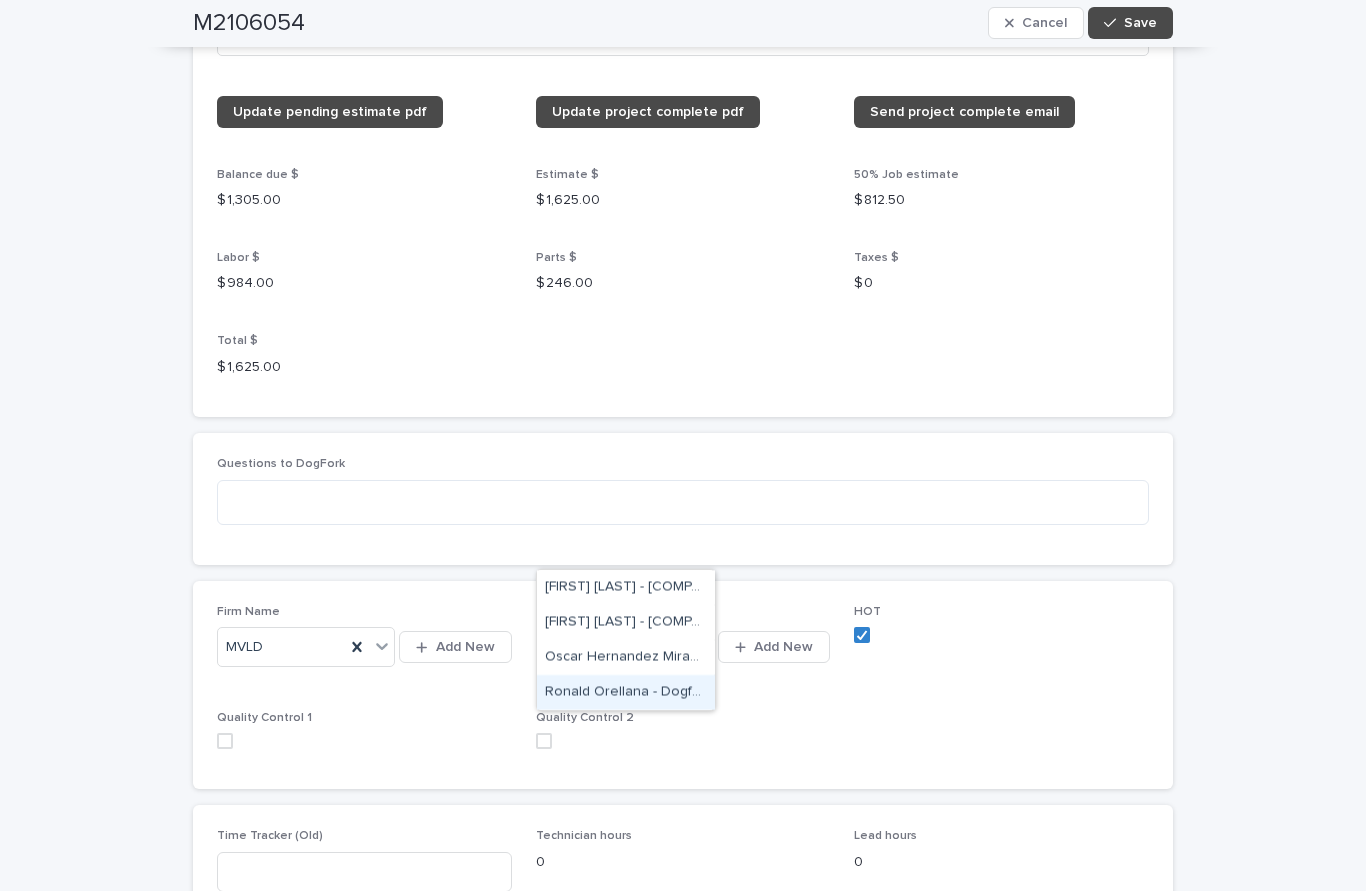 click on "Ronald Orellana - Dogfork - Technician" at bounding box center (626, 693) 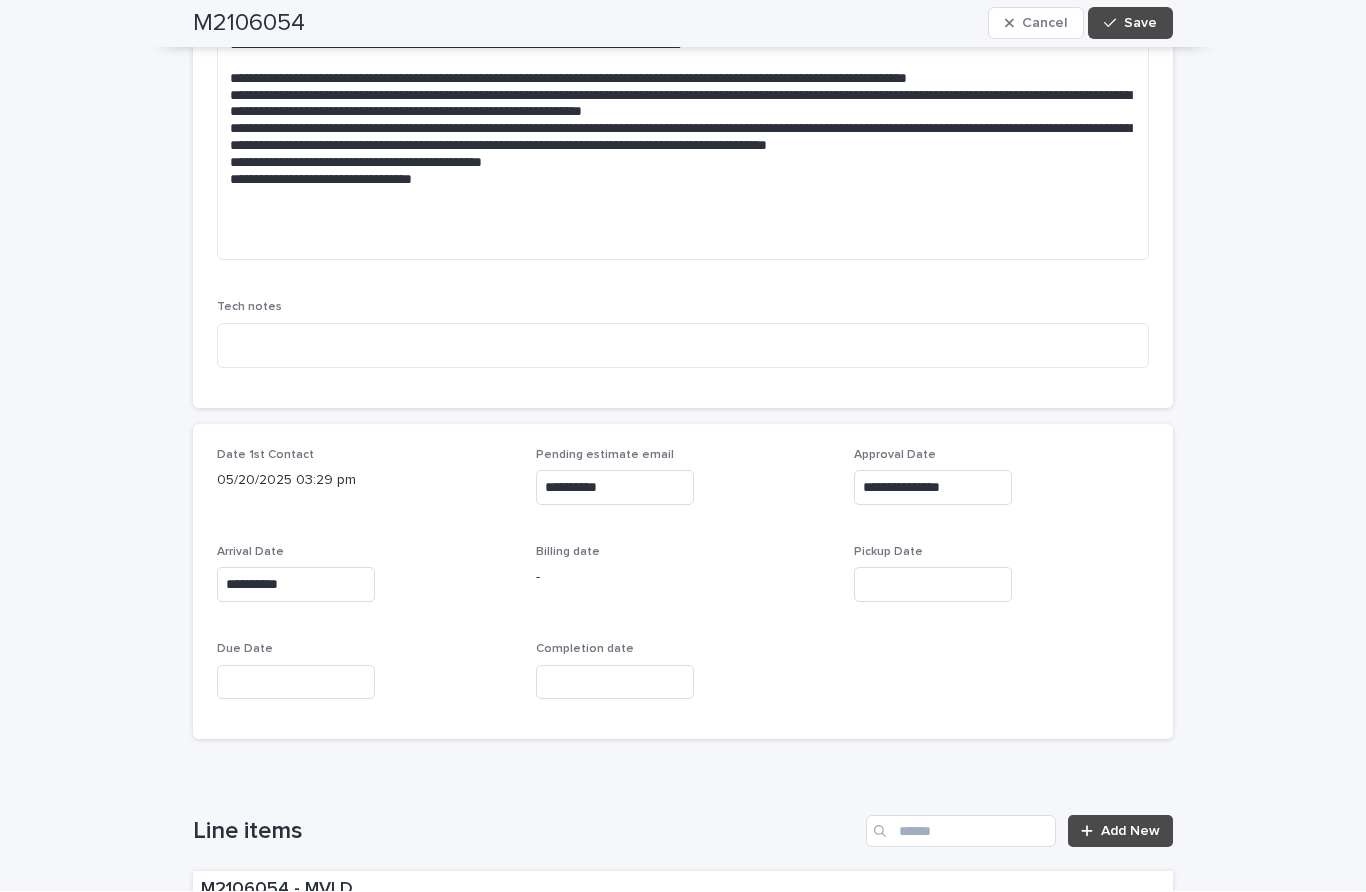 scroll, scrollTop: 828, scrollLeft: 0, axis: vertical 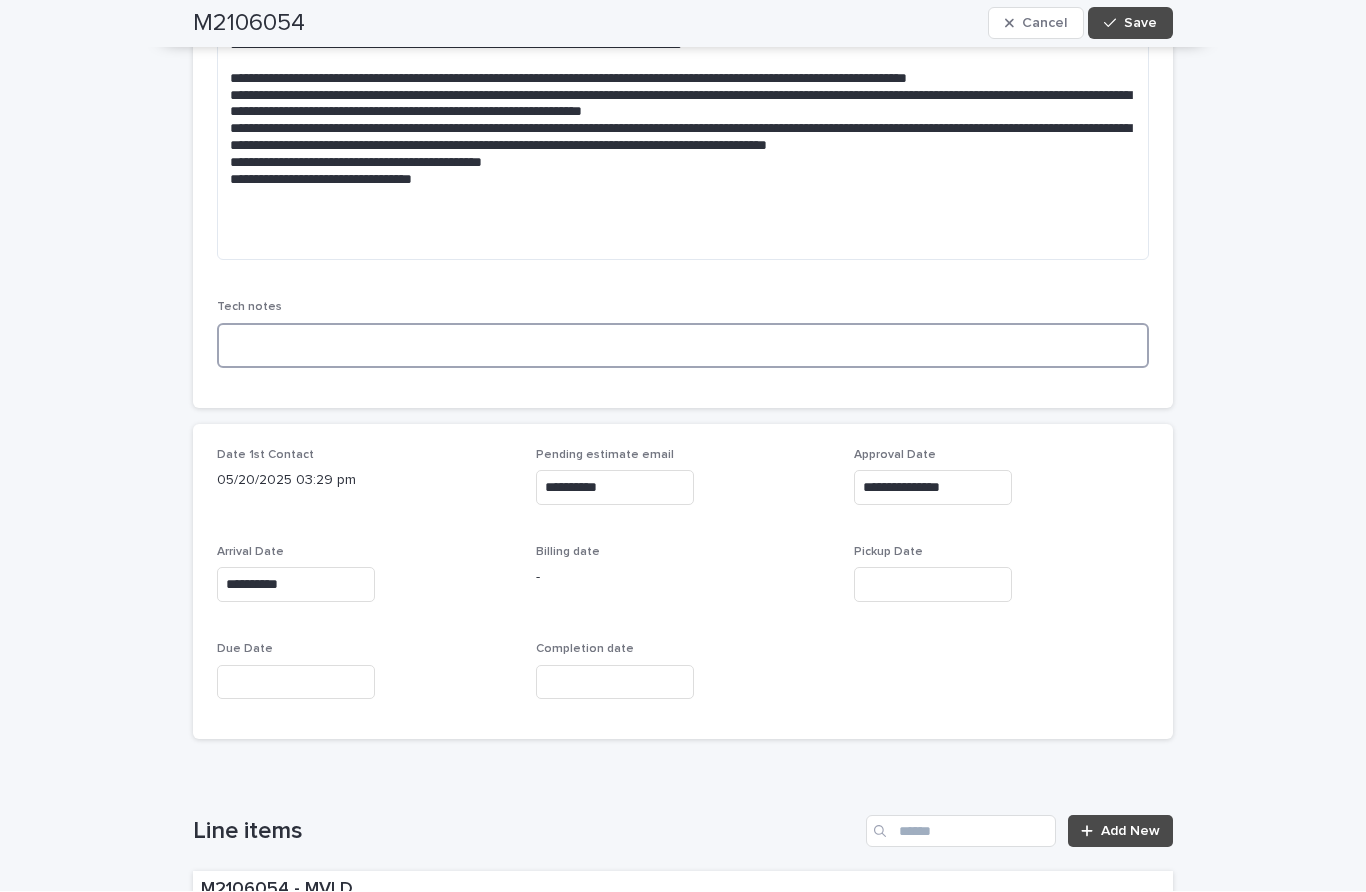 click at bounding box center [683, 346] 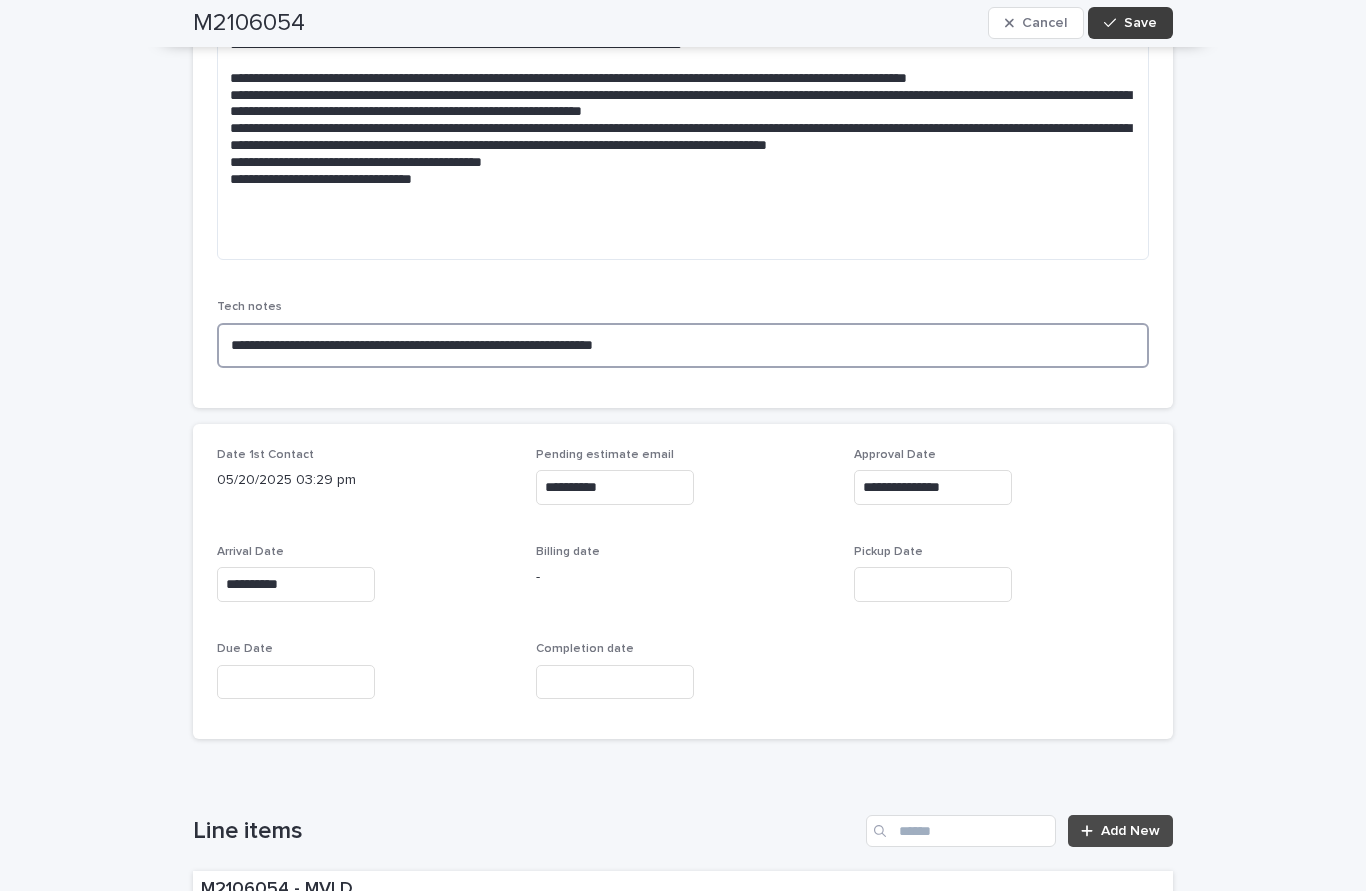 type on "**********" 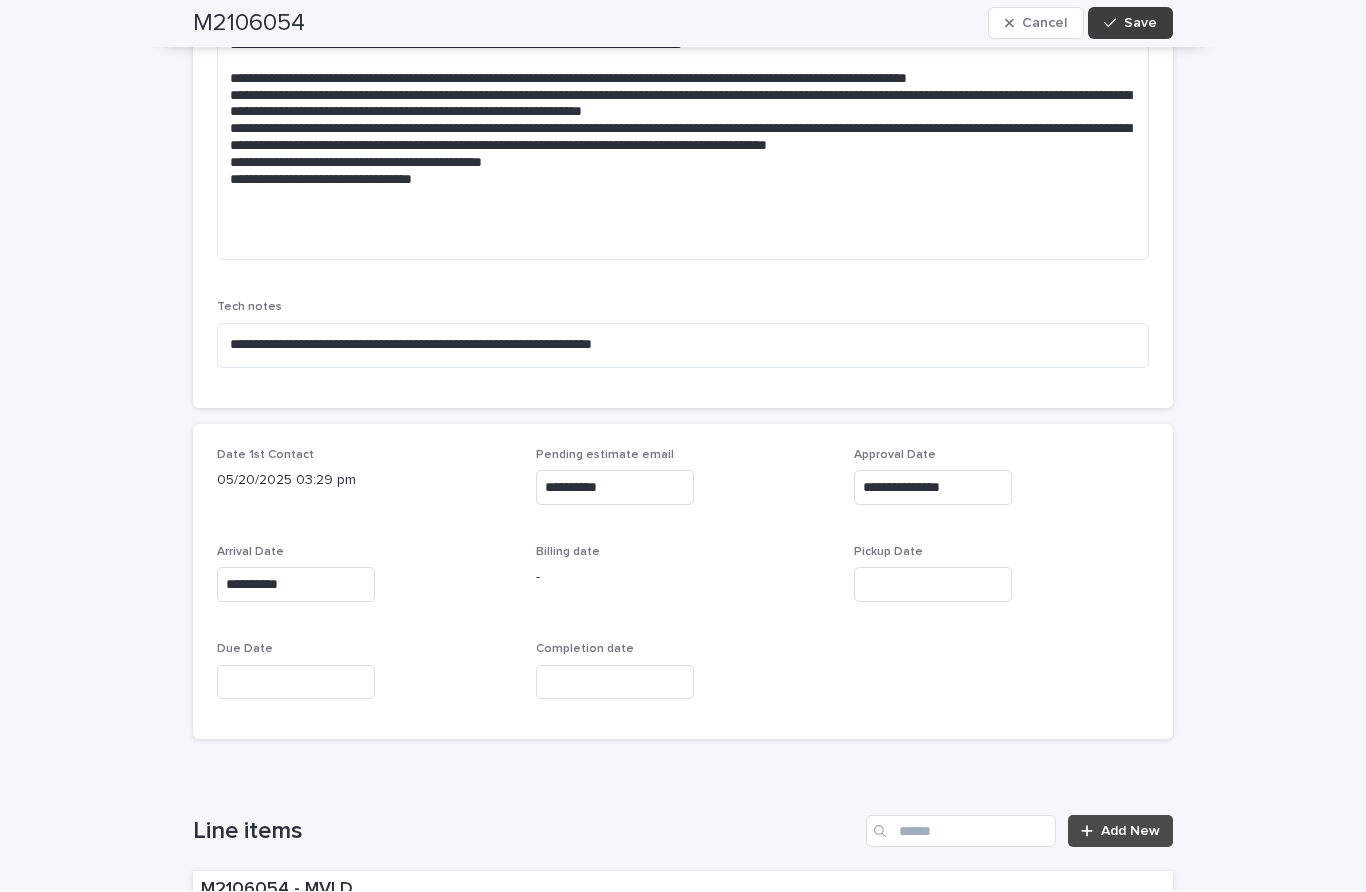 click on "Save" at bounding box center [1130, 24] 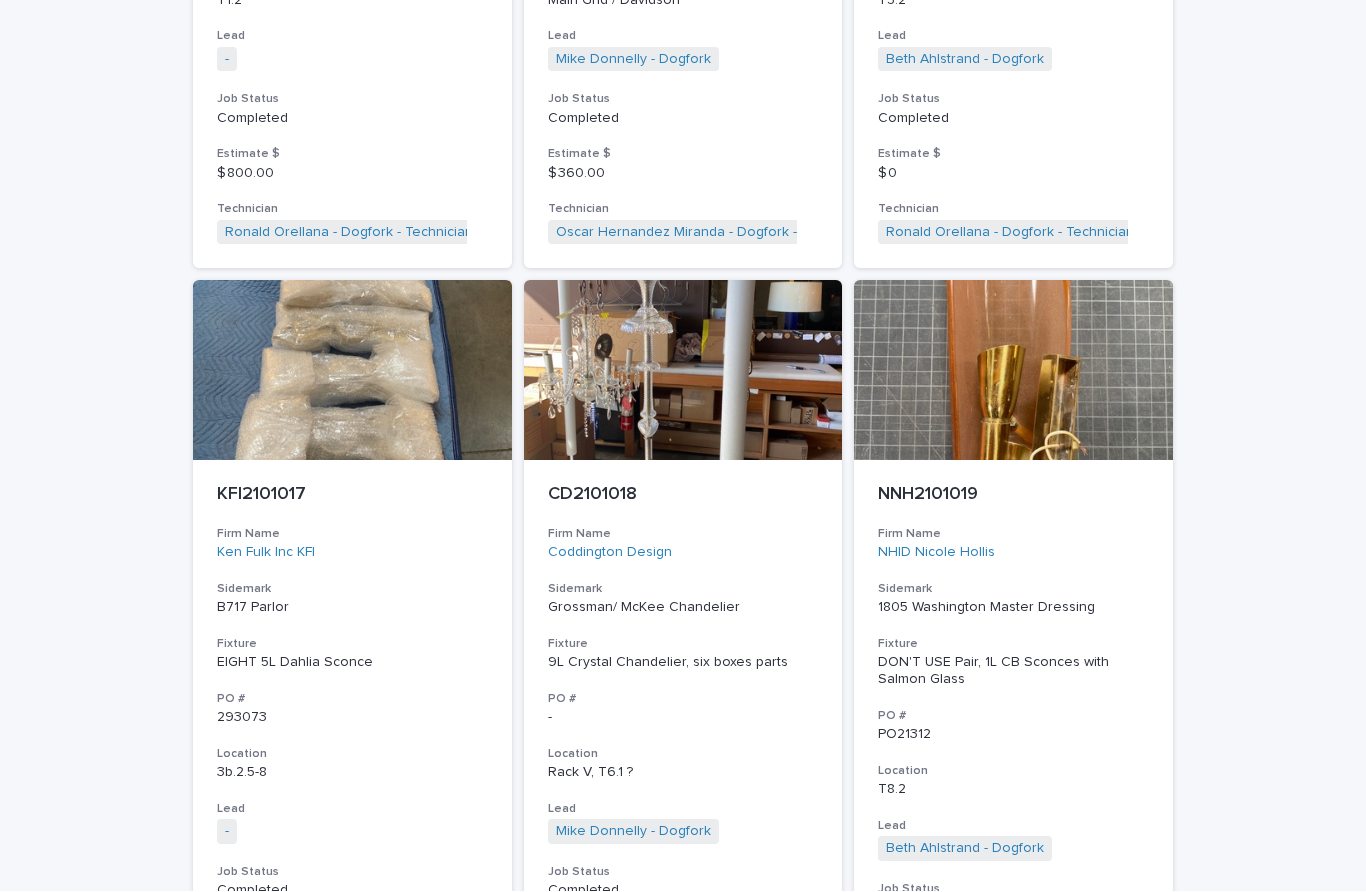 scroll, scrollTop: 27, scrollLeft: 0, axis: vertical 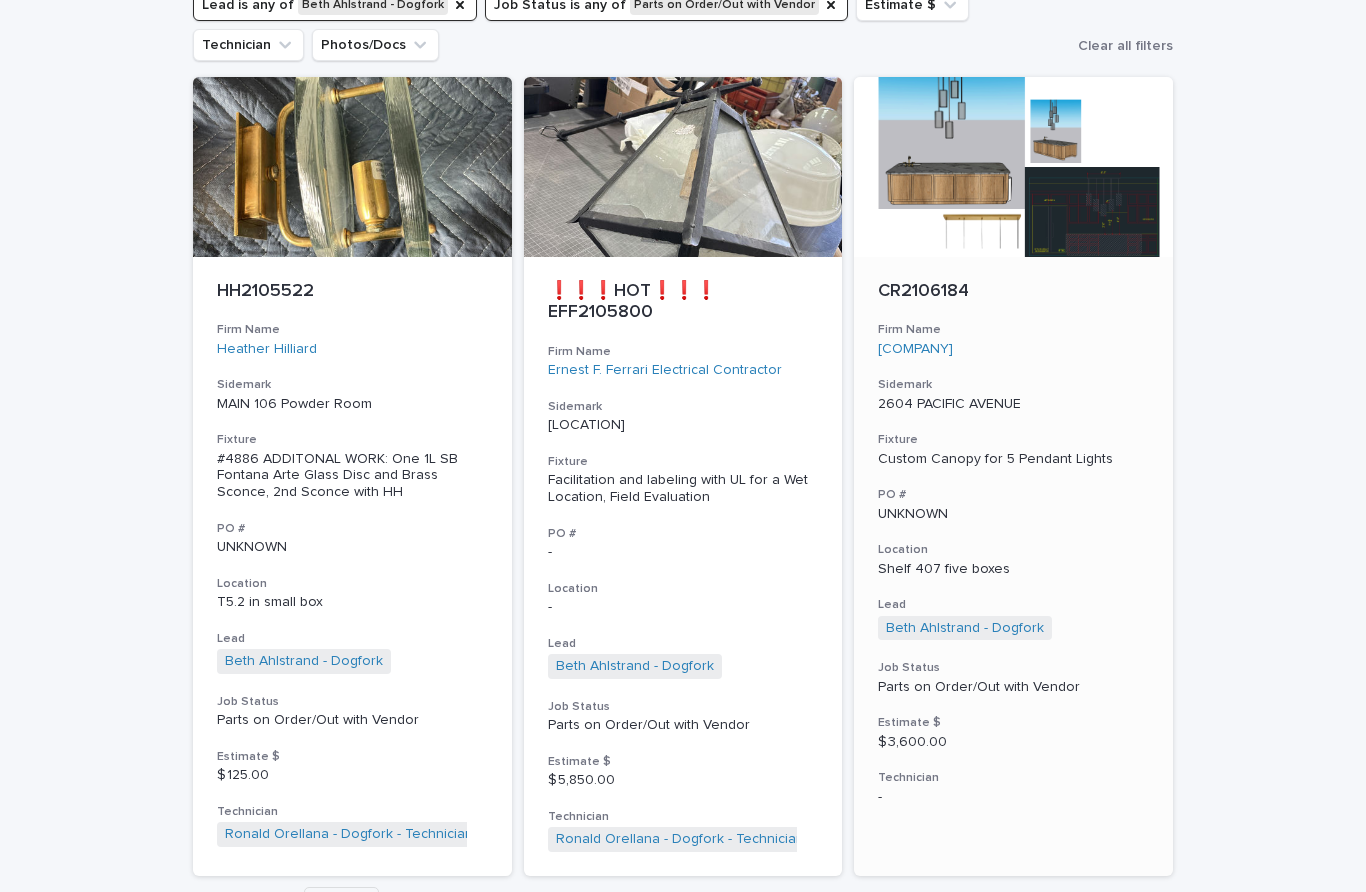 click on "[CODE] Firm Name [COMPANY] Sidemark [ADDRESS] Fixture [FIXTURE_NAME]
PO # UNKNOWN Location [LOCATION] five boxes Lead [FIRST] [LAST] - [COMPANY] + 0 Job Status Parts on Order/Out with Vendor Estimate $ [PRICE] Technician -" at bounding box center (1013, 543) 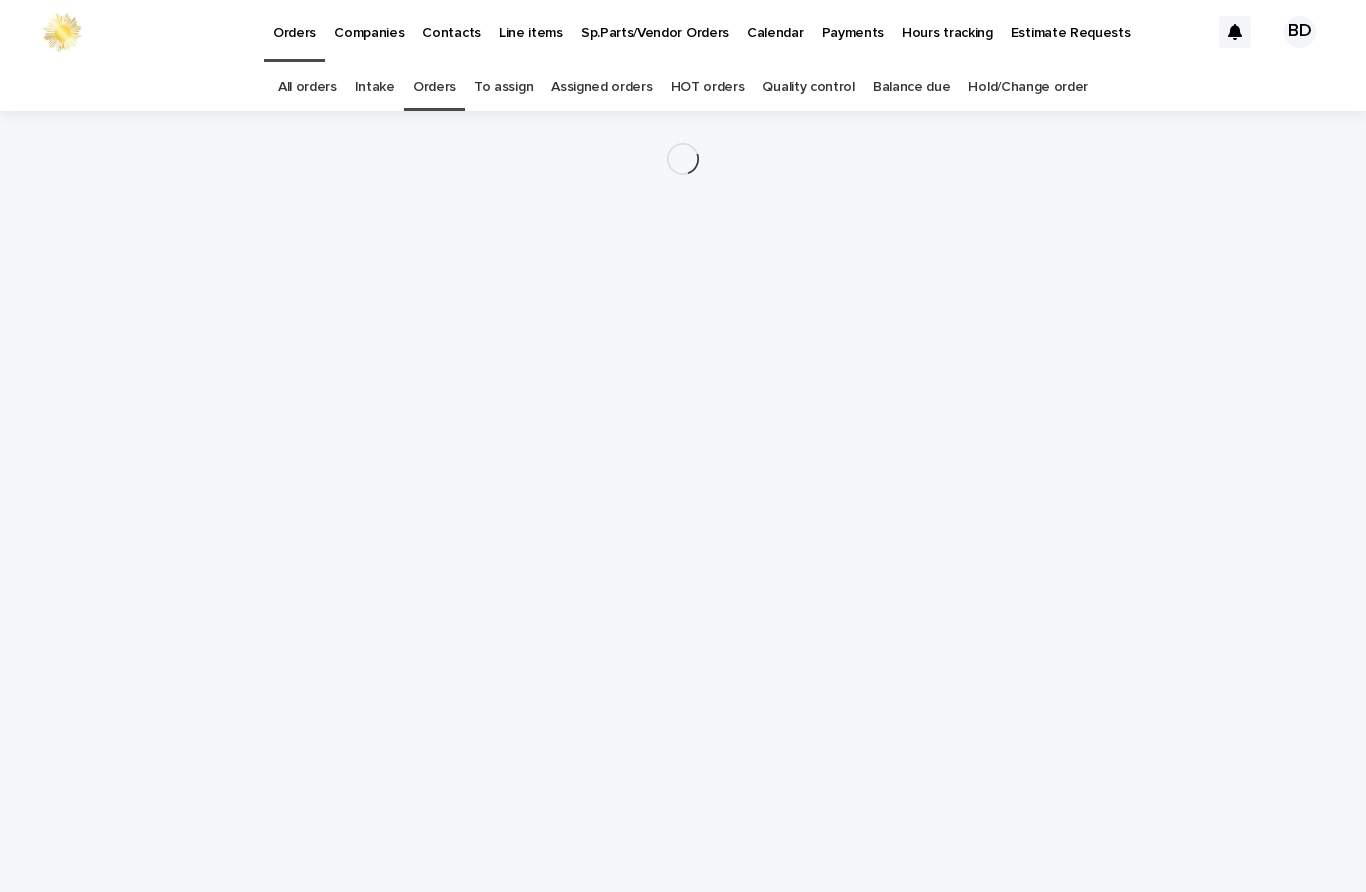 scroll, scrollTop: 0, scrollLeft: 0, axis: both 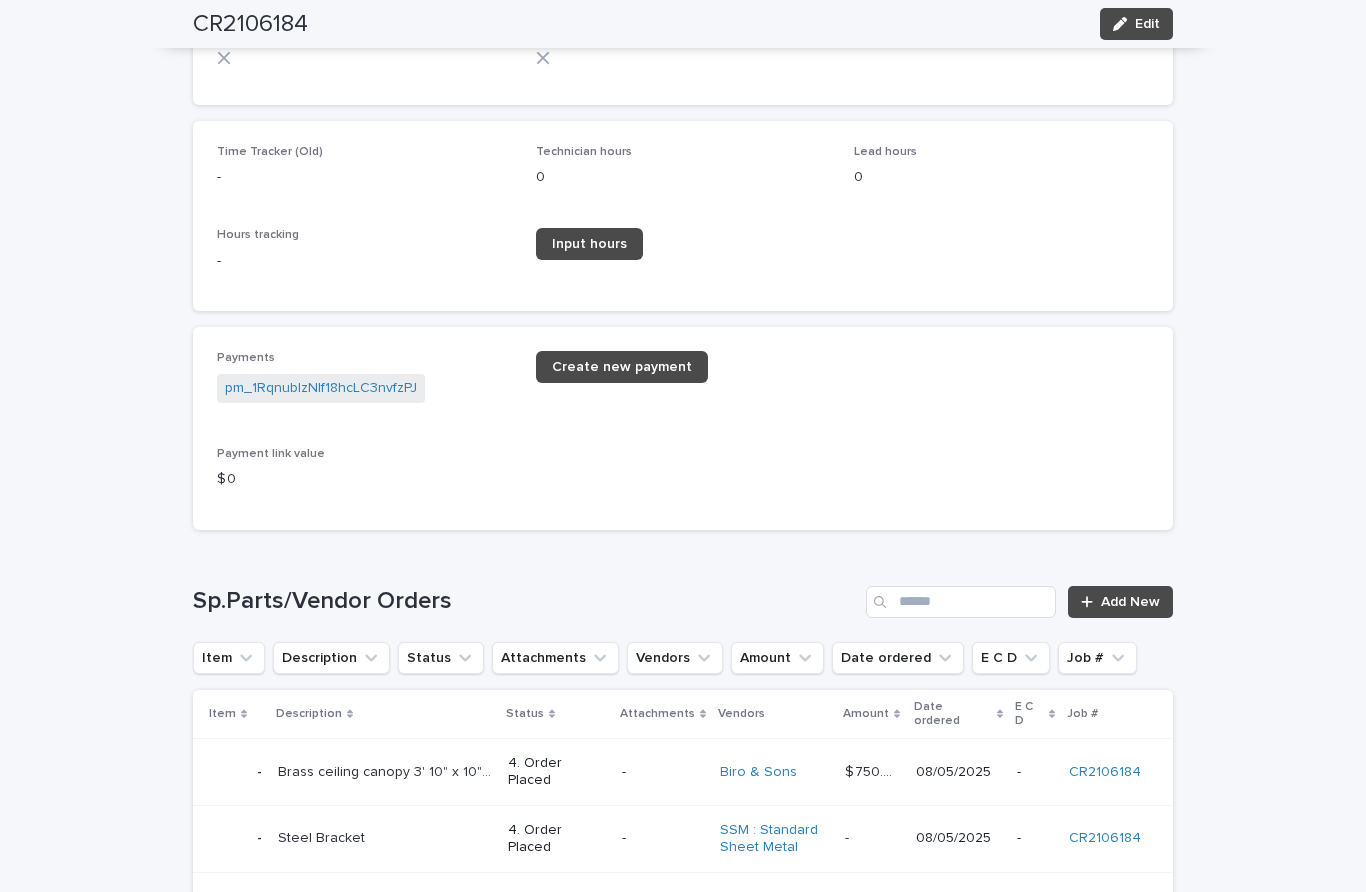 click on "4. Order Placed" at bounding box center (557, 839) 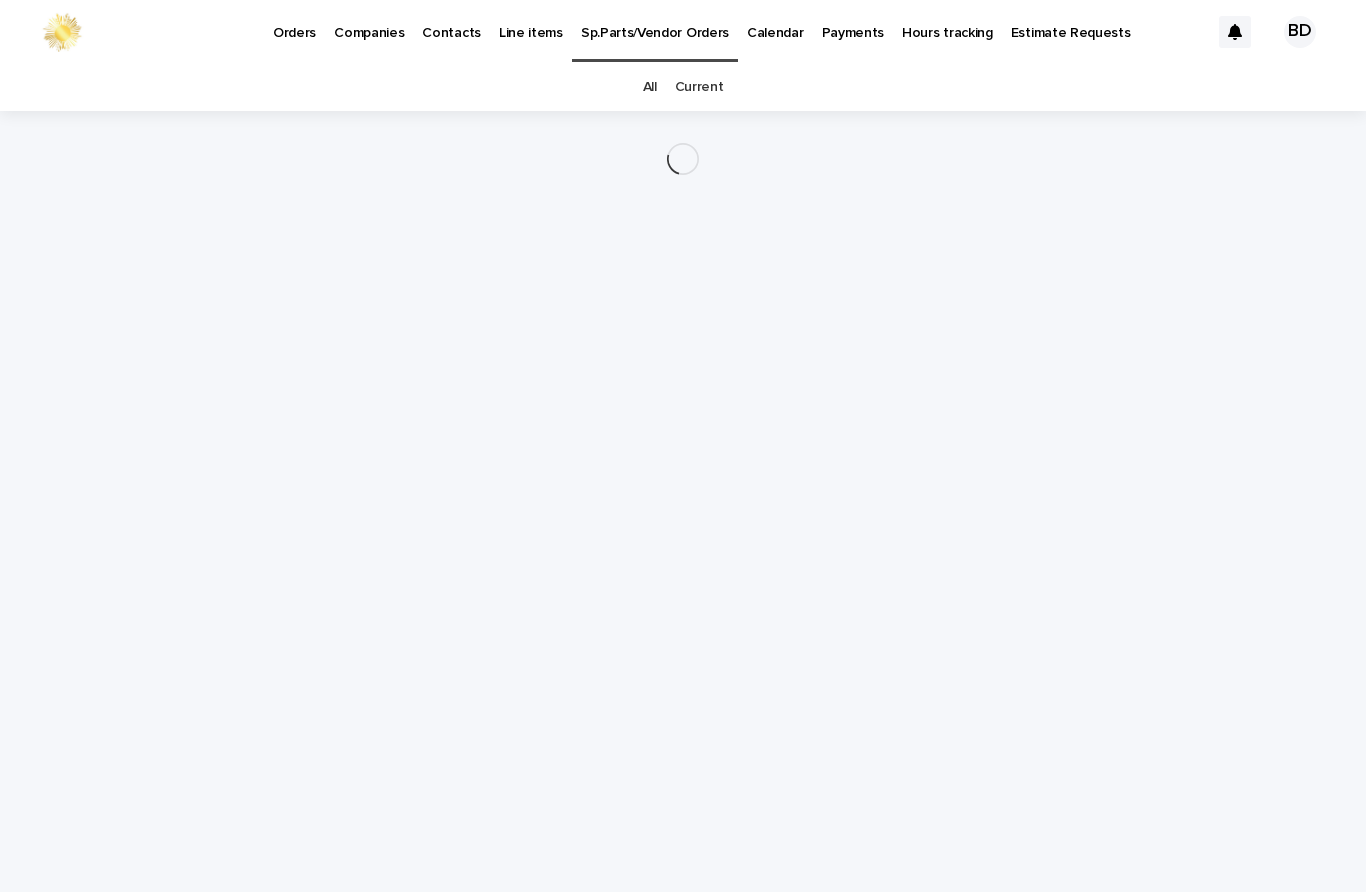 scroll, scrollTop: 0, scrollLeft: 0, axis: both 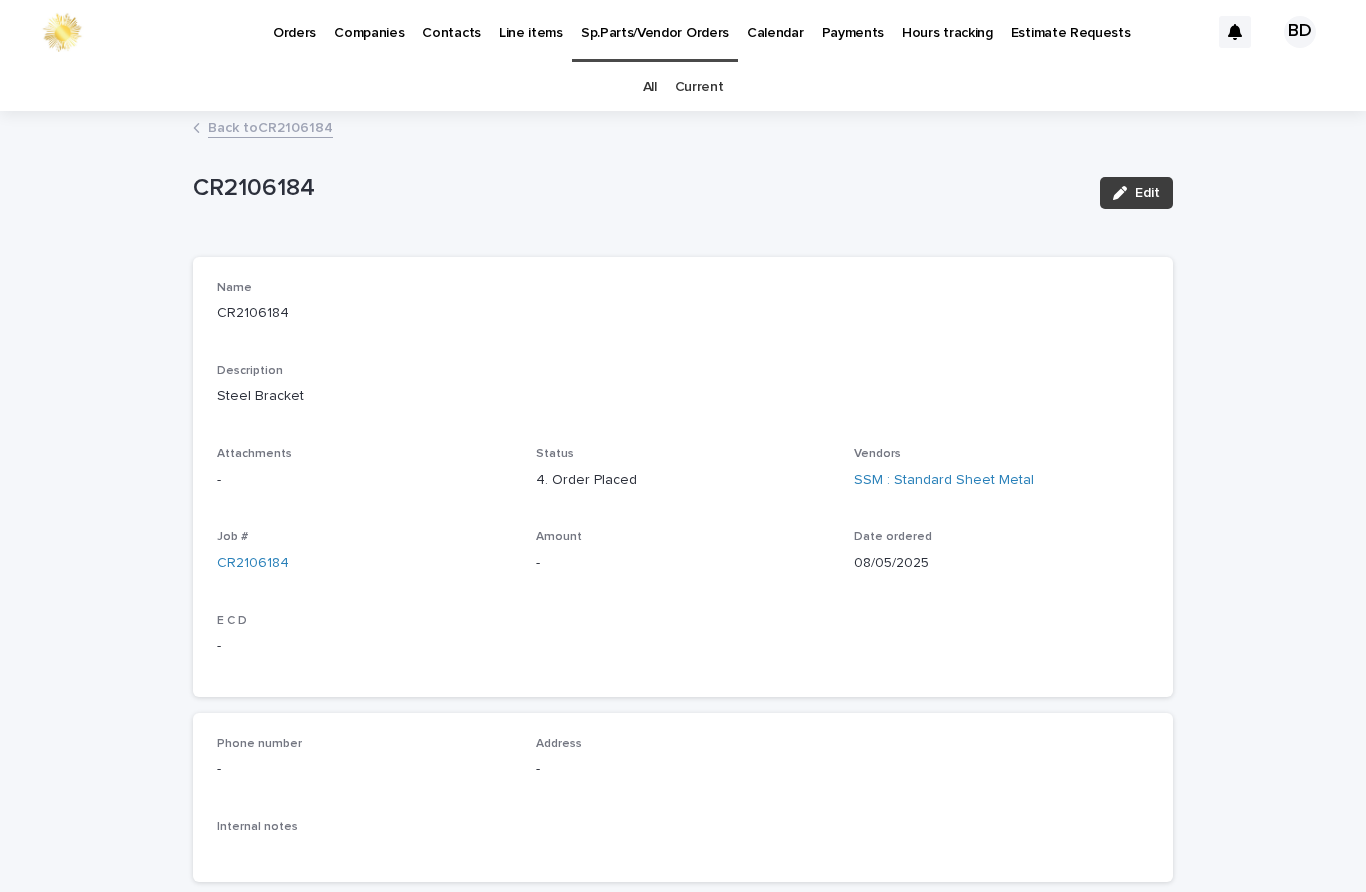 click on "Edit" at bounding box center [1136, 193] 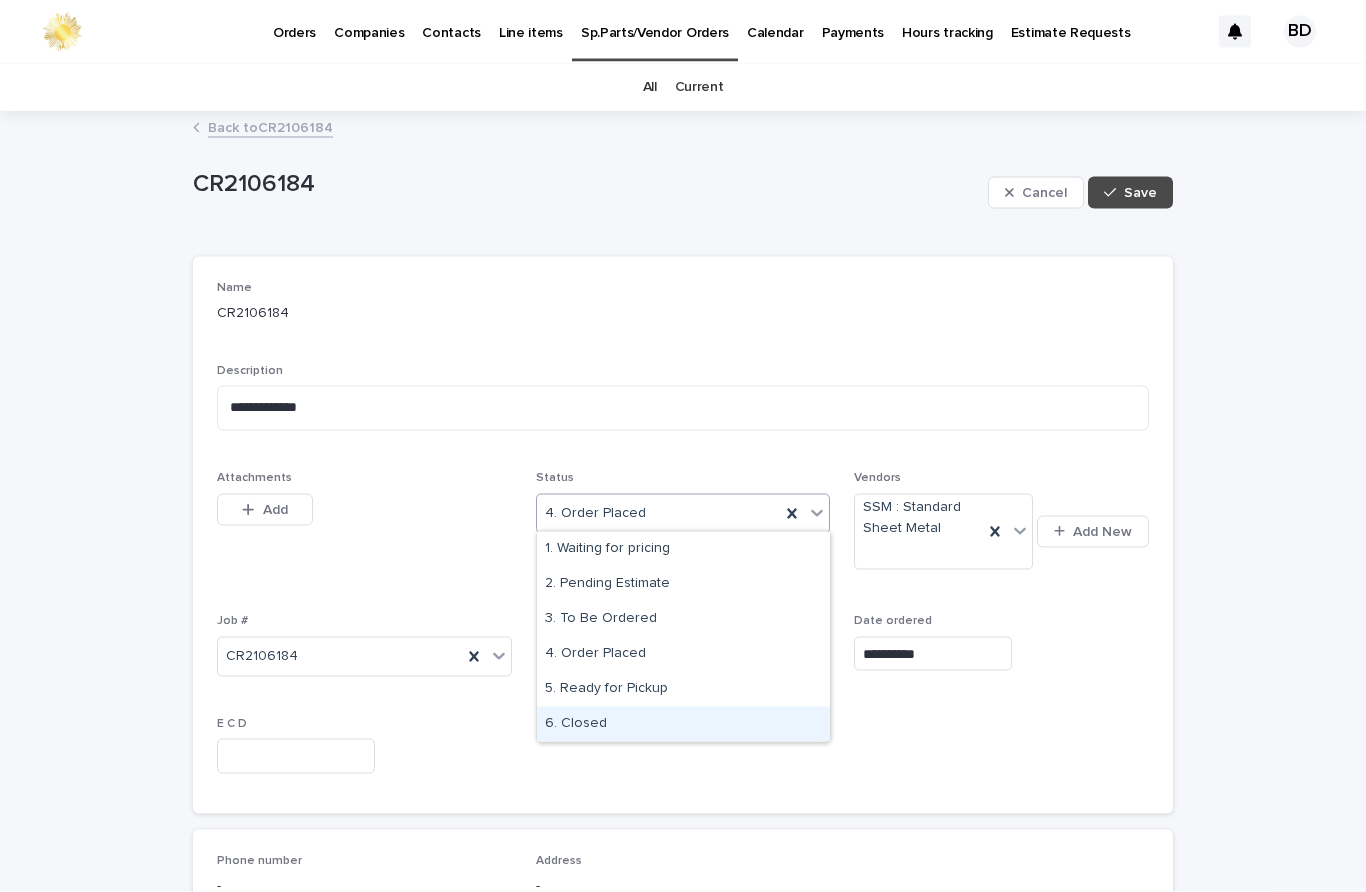 click on "6. Closed" at bounding box center (683, 724) 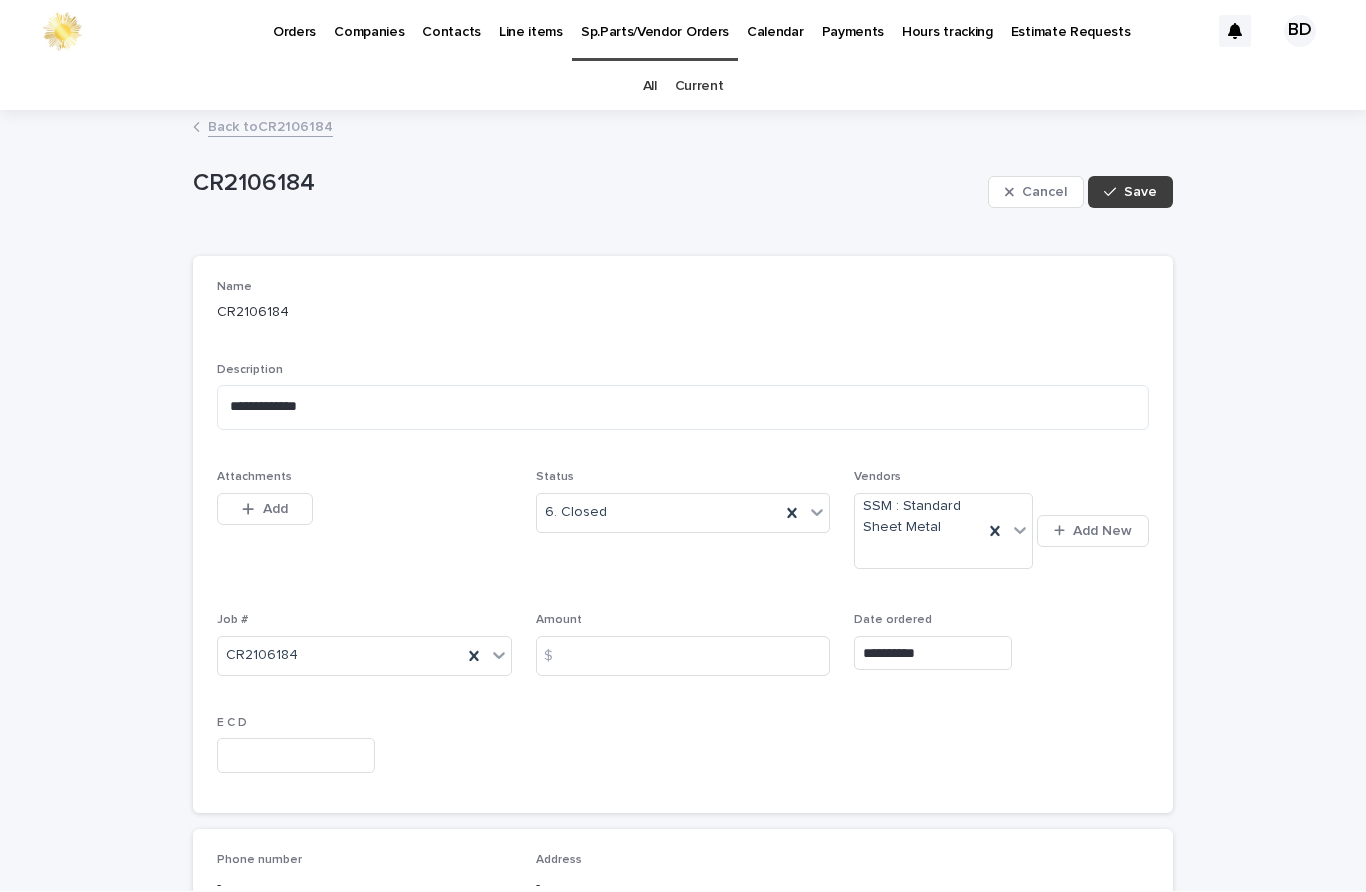 click on "Save" at bounding box center (1140, 193) 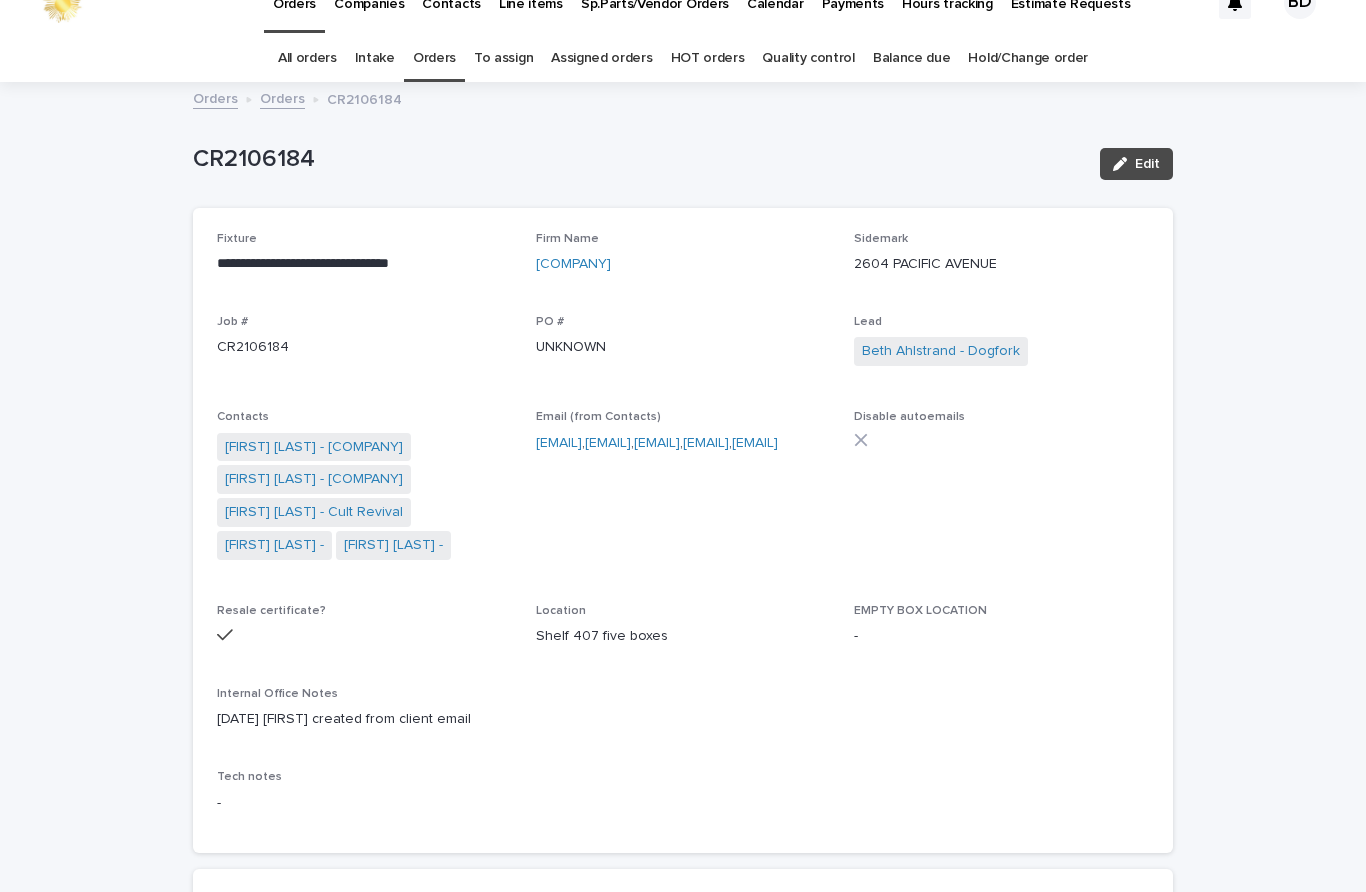 scroll, scrollTop: 64, scrollLeft: 0, axis: vertical 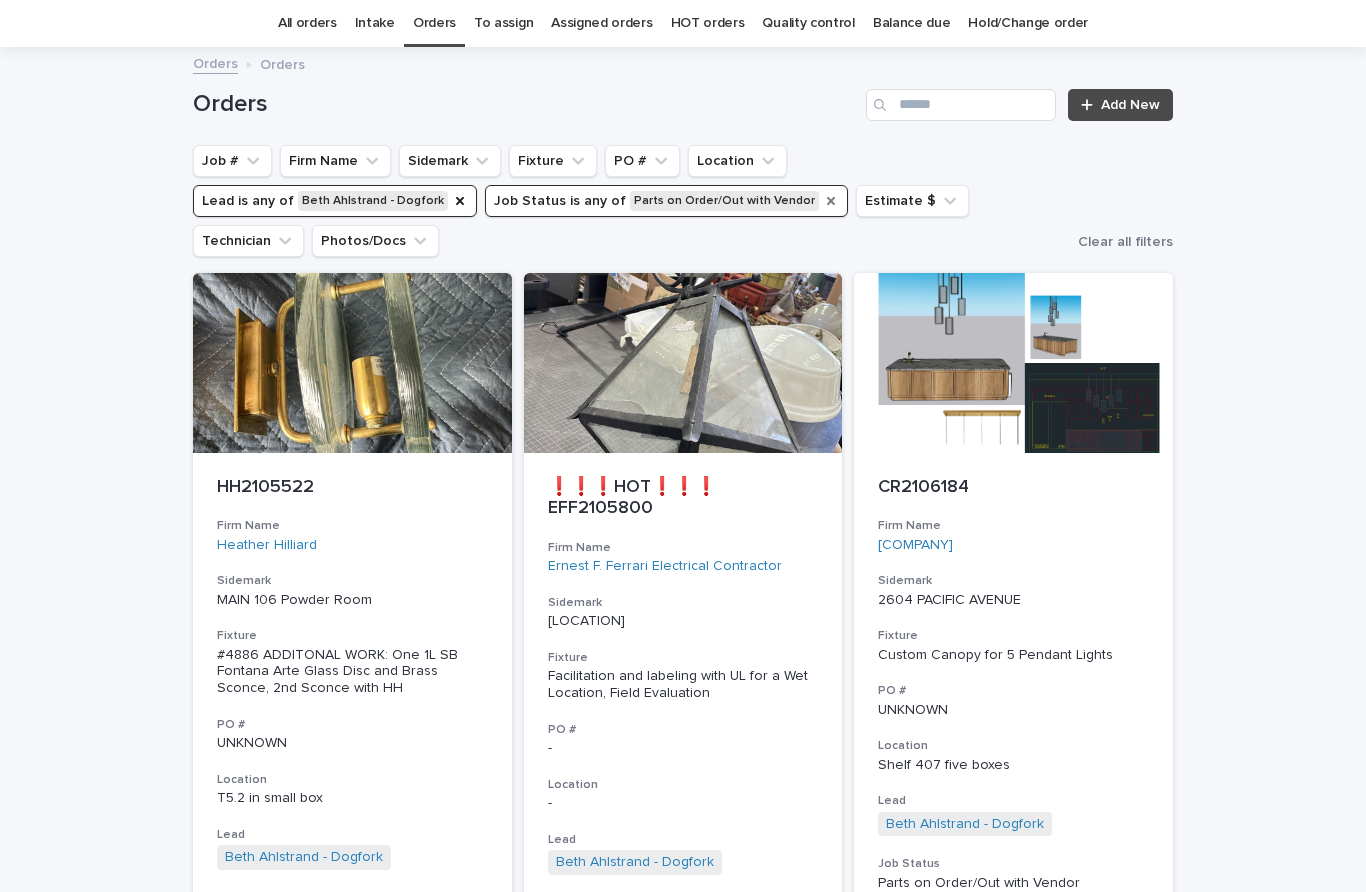 click at bounding box center [831, 201] 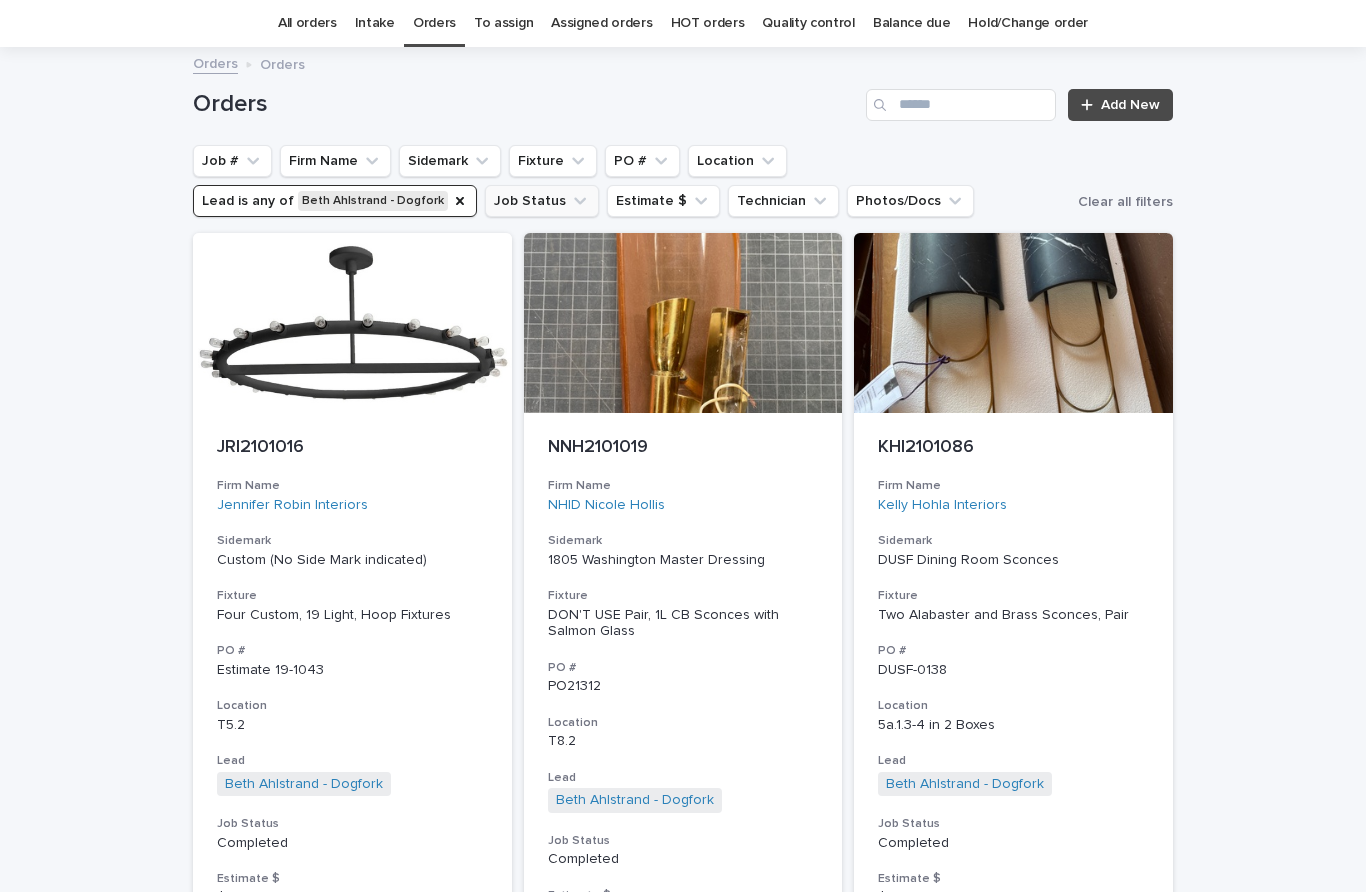 click on "Job Status" at bounding box center (542, 201) 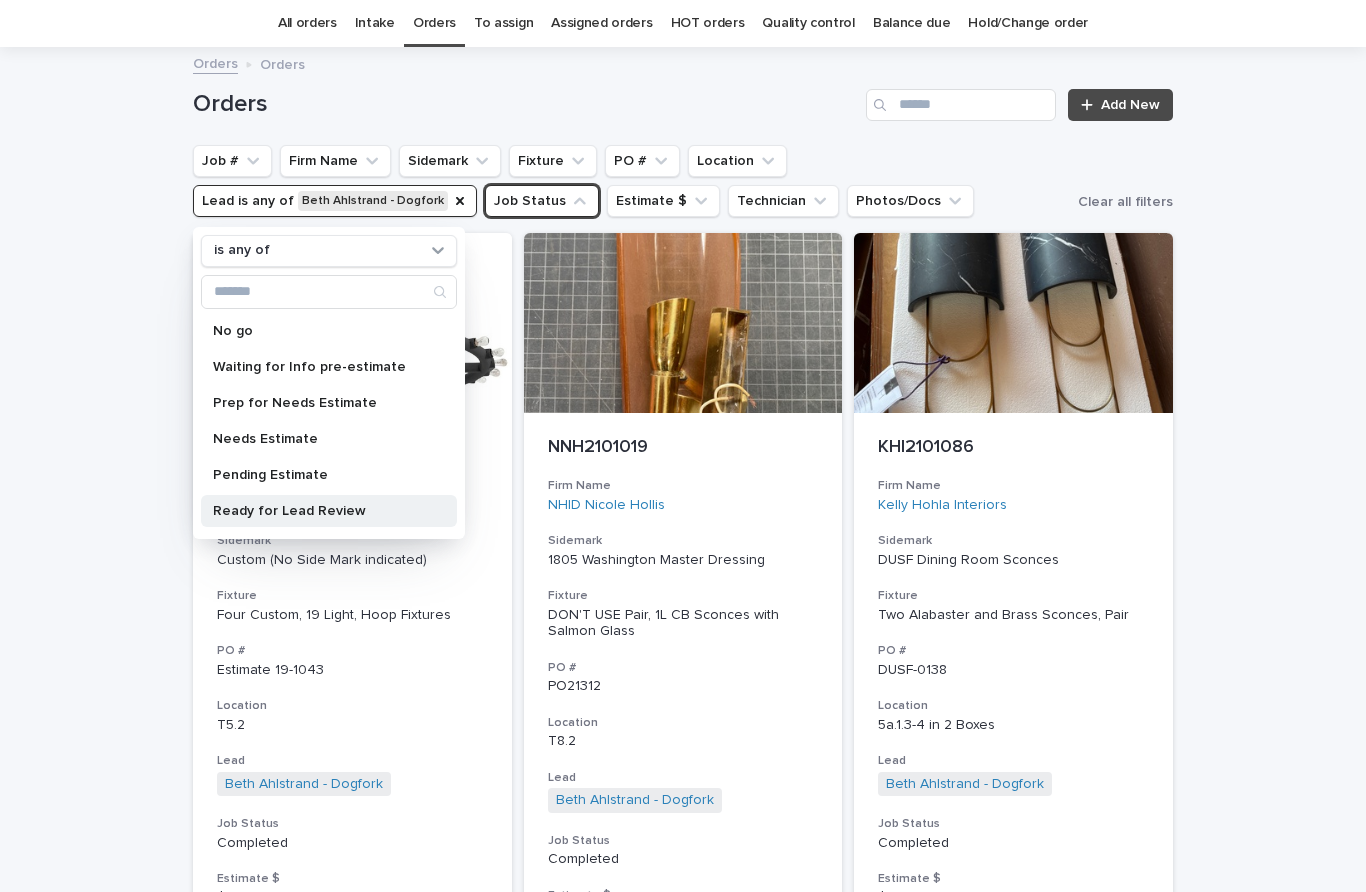 click on "Ready for Lead Review" at bounding box center (319, 511) 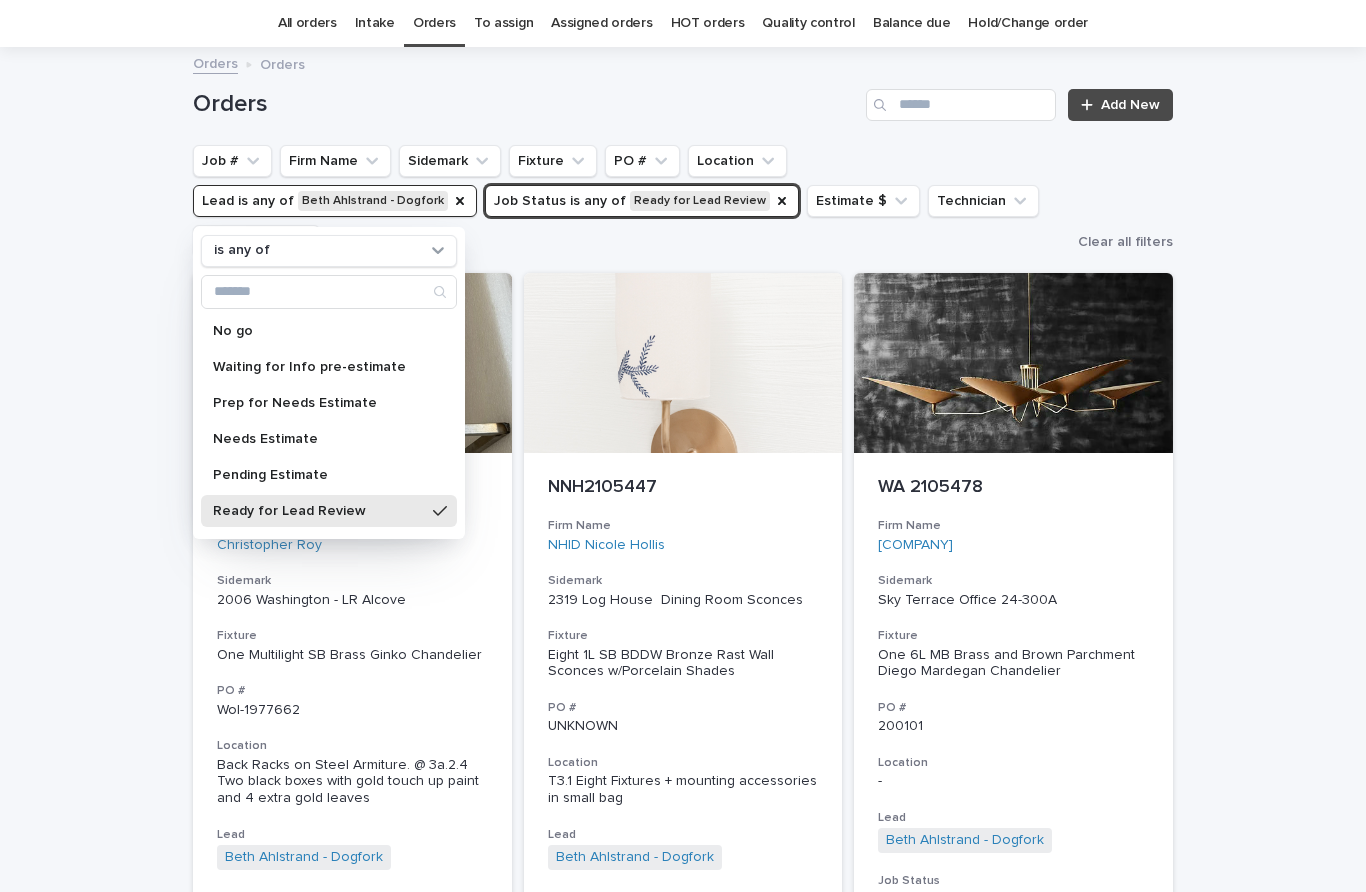 click on "Loading... Saving… Loading... Saving… Orders Add New Job # Firm Name Sidemark Fixture PO # Location Lead is any of [FIRST] [LAST] - Dogfork Job Status is any of Ready for Lead Review is any of No go Waiting for Info pre-estimate Prep for Needs Estimate Needs Estimate Pending Estimate Ready for Lead Review Working on it TECH to LEAD Hold Order TBDs Parts on Order/Out with Vendor Assigned Change Order Completed Estimate $ Technician Photos/Docs Clear all filters CR[NUMBER] Firm Name Christopher Roy Sidemark [NUMBER] [STREET] Dining Room Sconces Fixture Eight 1L SB BDDW Bronze Rast Wall Sconces w/Porcelain Shades PO # Wol-[NUMBER] Location Back Racks on Steel Armiture. @ [ALPHANUMERIC] Two black boxes with gold touch up paint and 4 extra gold leaves Lead [FIRST] [LAST] - Dogfork + 0 Job Status Ready for Lead Review Estimate $ $[NUMBER] Technician - NNH[NUMBER] Firm Name NHID Nicole Hollis Sidemark [NUMBER] [STREET] Dining Room Sconces Fixture Eight 1L SB BDDW Bronze Rast Wall Sconces w/Porcelain Shades PO # UNKNOWN Location Lead + 0 -" at bounding box center (683, 1809) 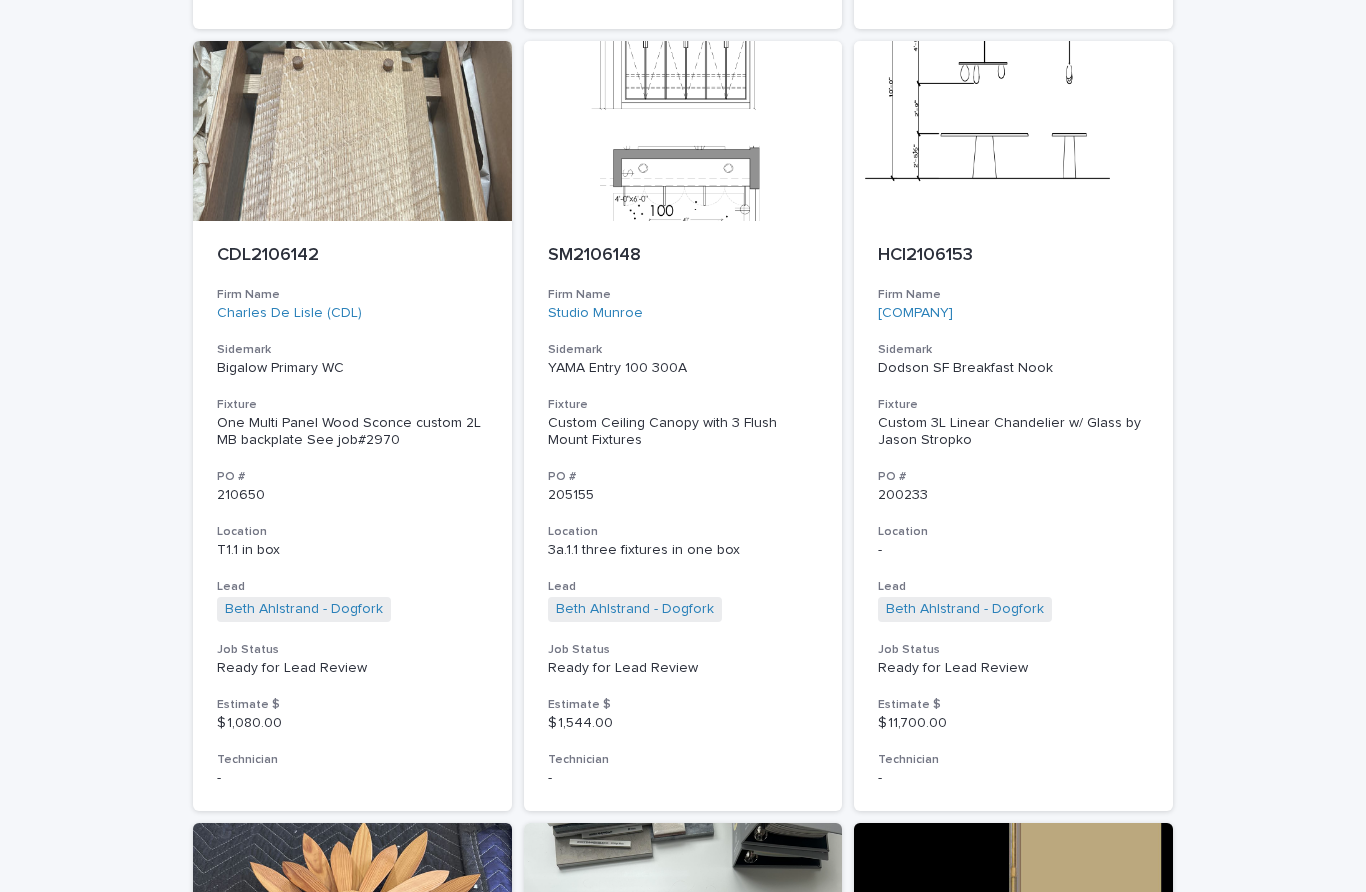 scroll, scrollTop: 1892, scrollLeft: 0, axis: vertical 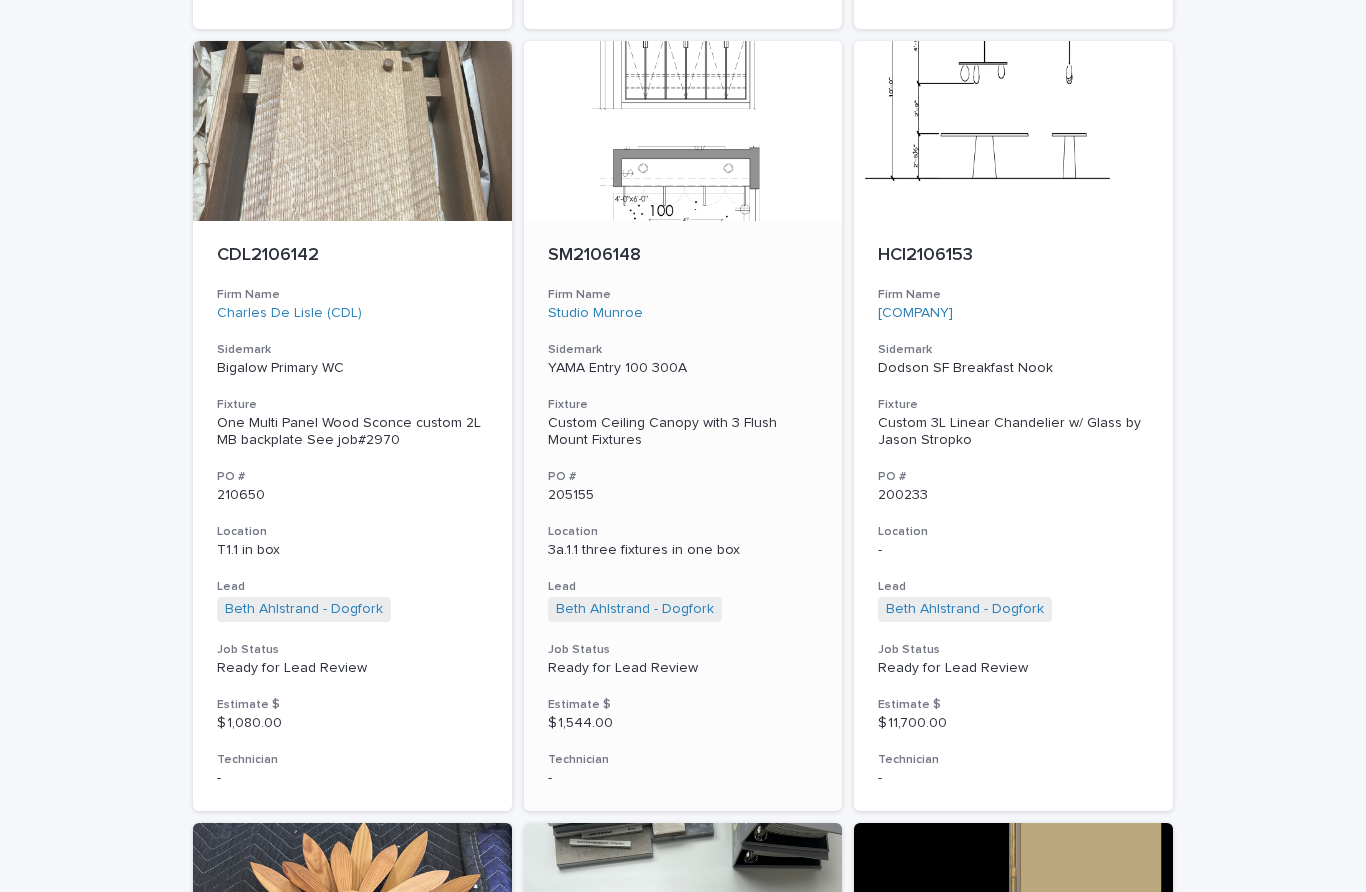 click on "SM2106148" at bounding box center (683, 256) 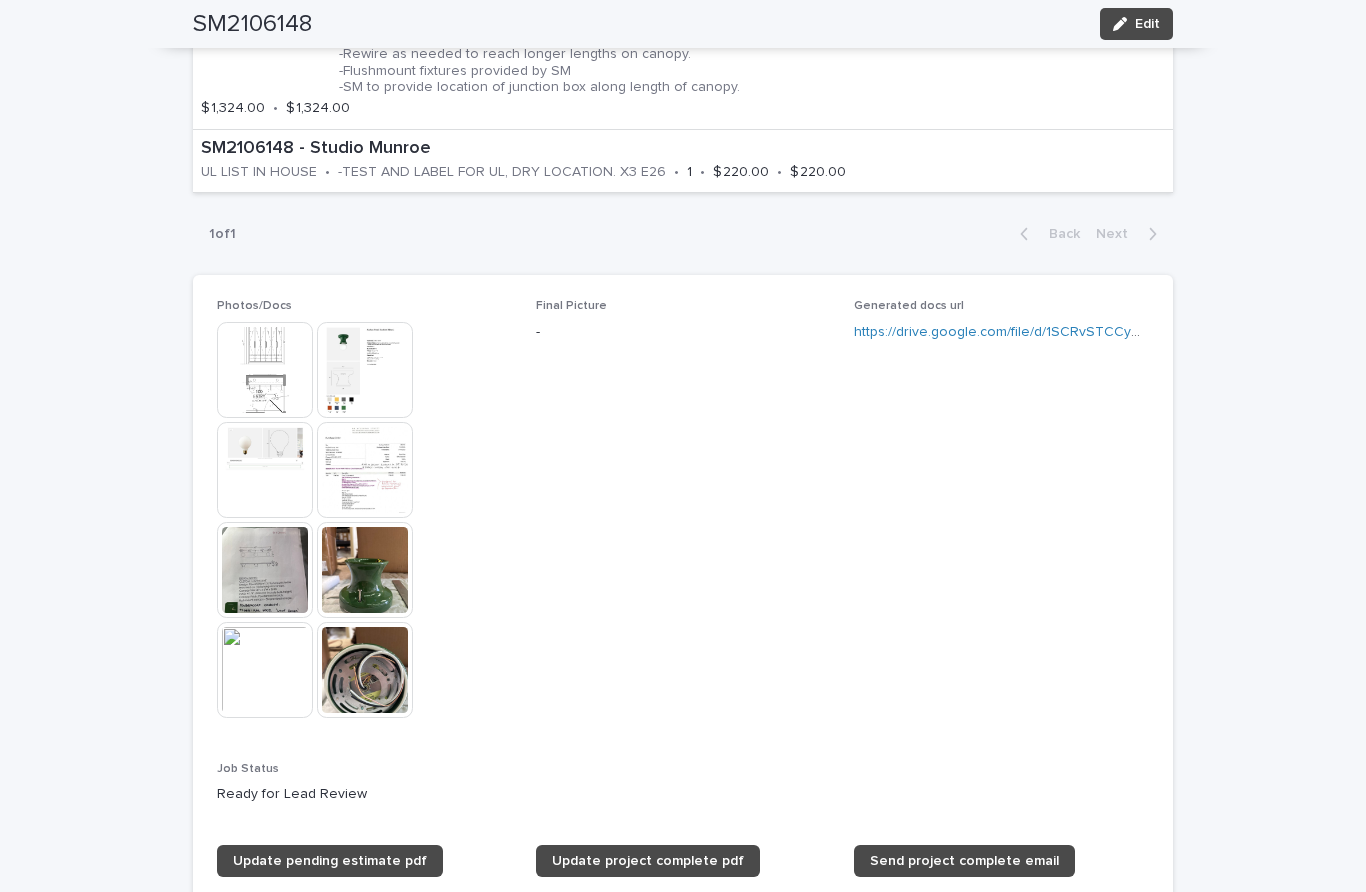 scroll, scrollTop: 1344, scrollLeft: 0, axis: vertical 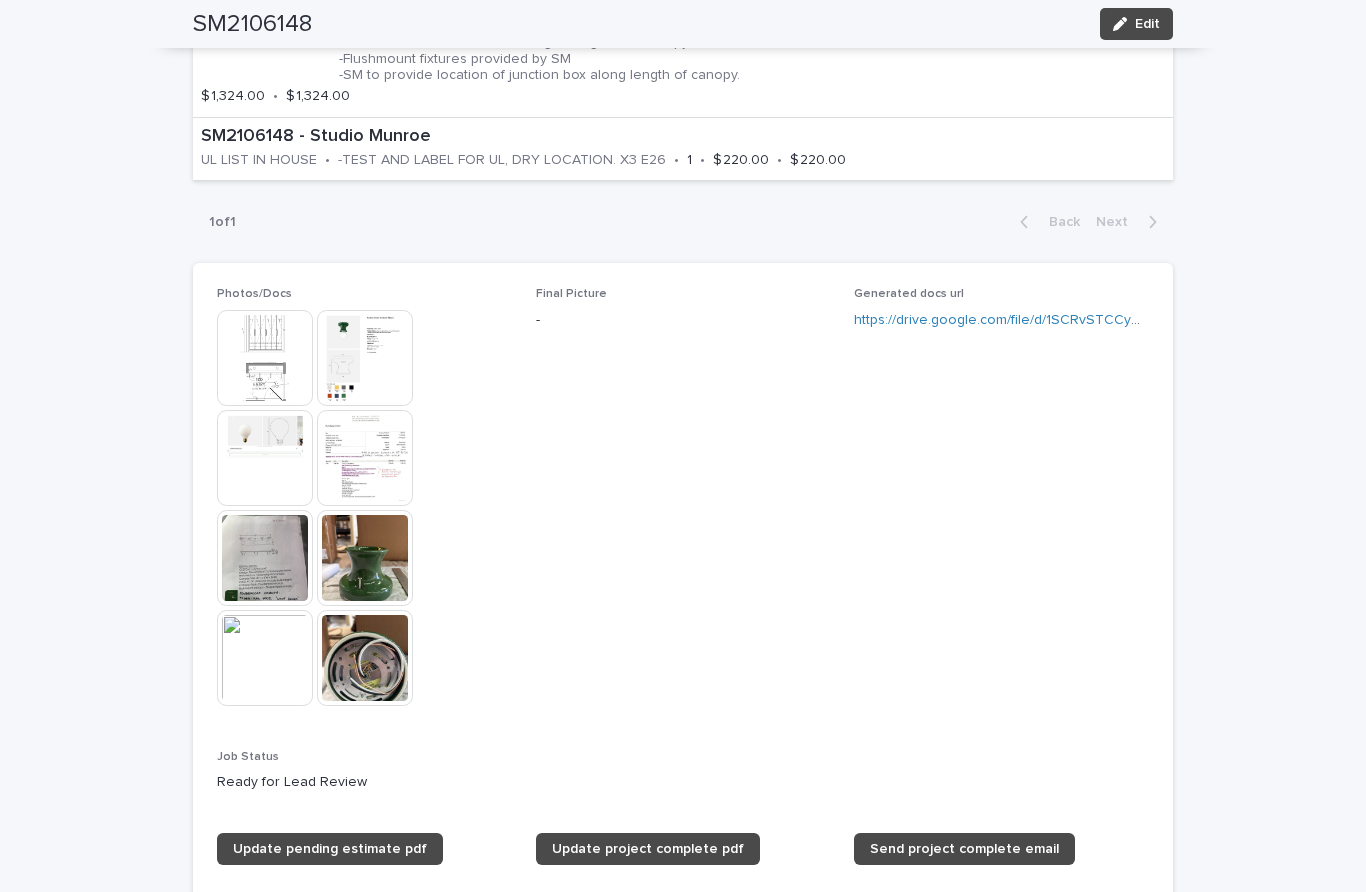 click at bounding box center [265, 358] 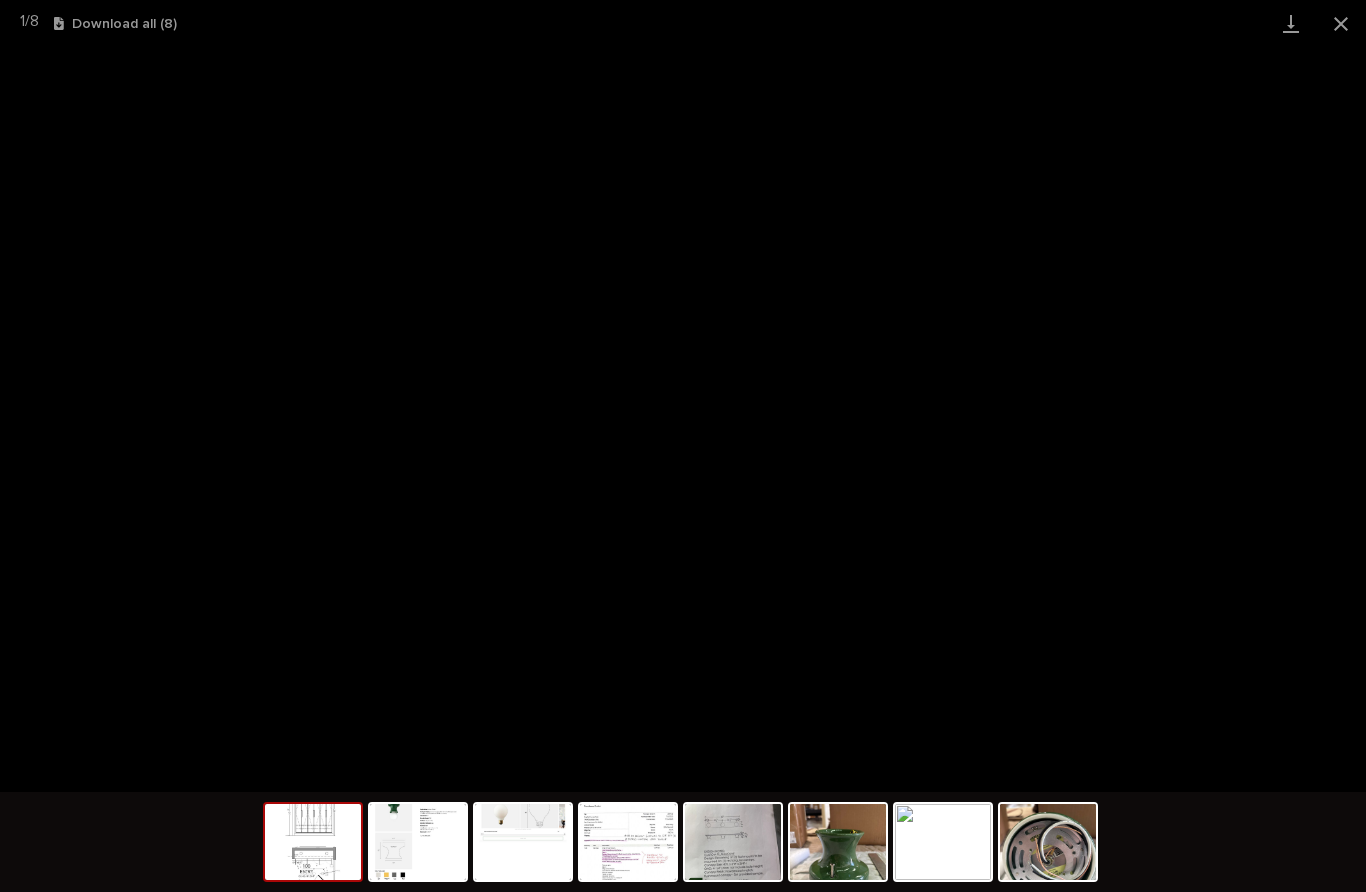 scroll, scrollTop: 0, scrollLeft: 0, axis: both 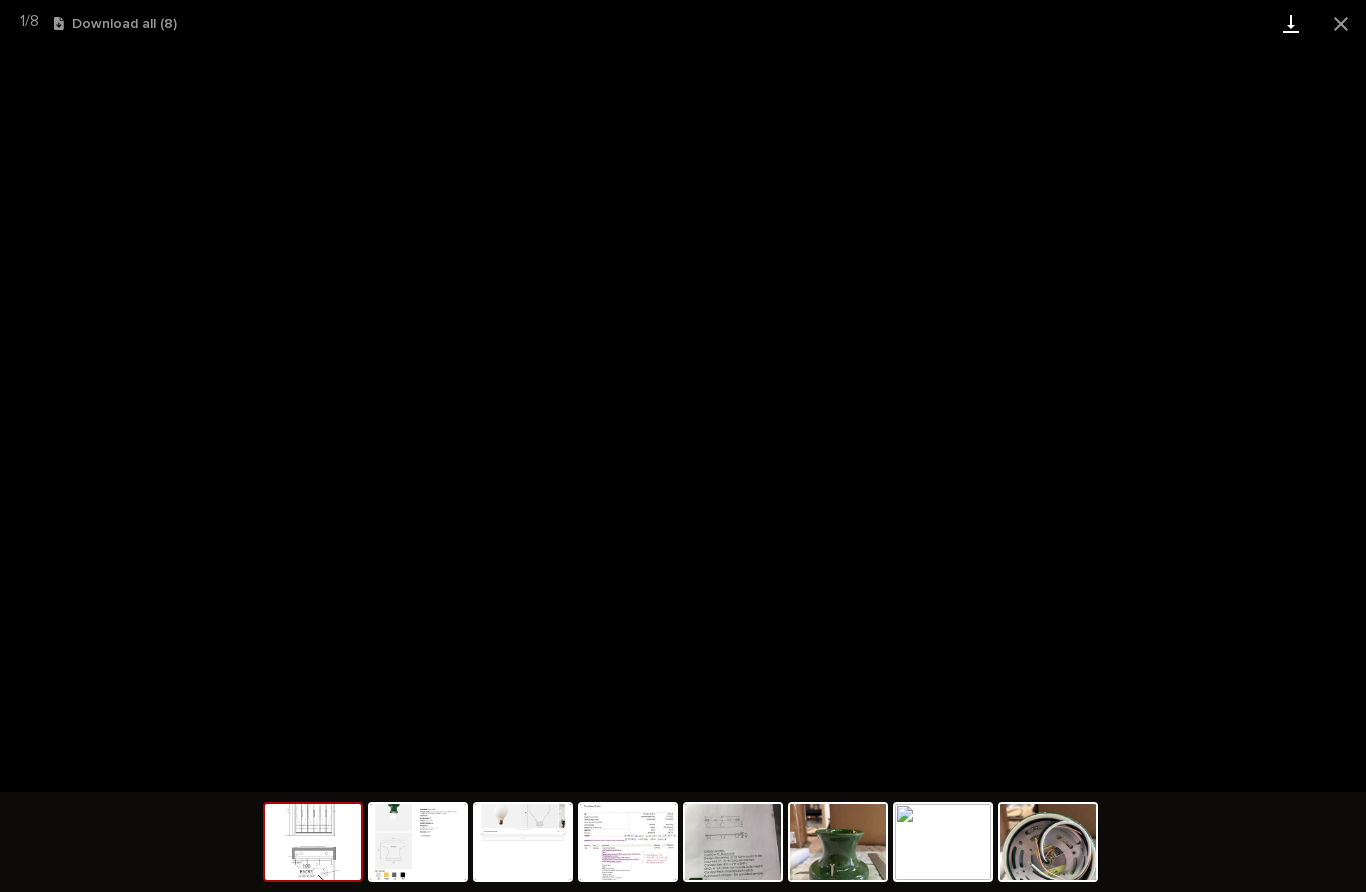 click at bounding box center [1291, 23] 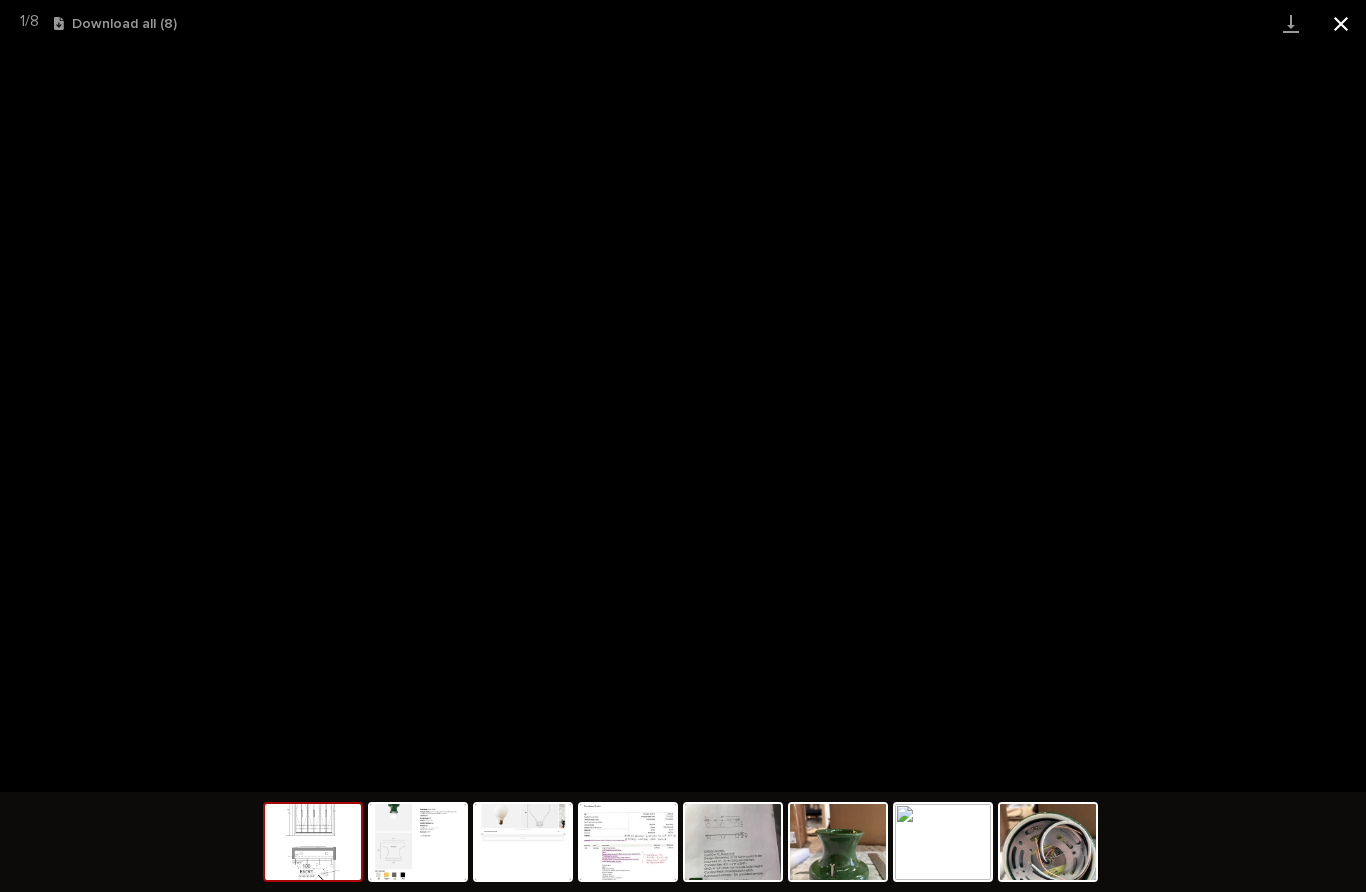 click at bounding box center (1341, 23) 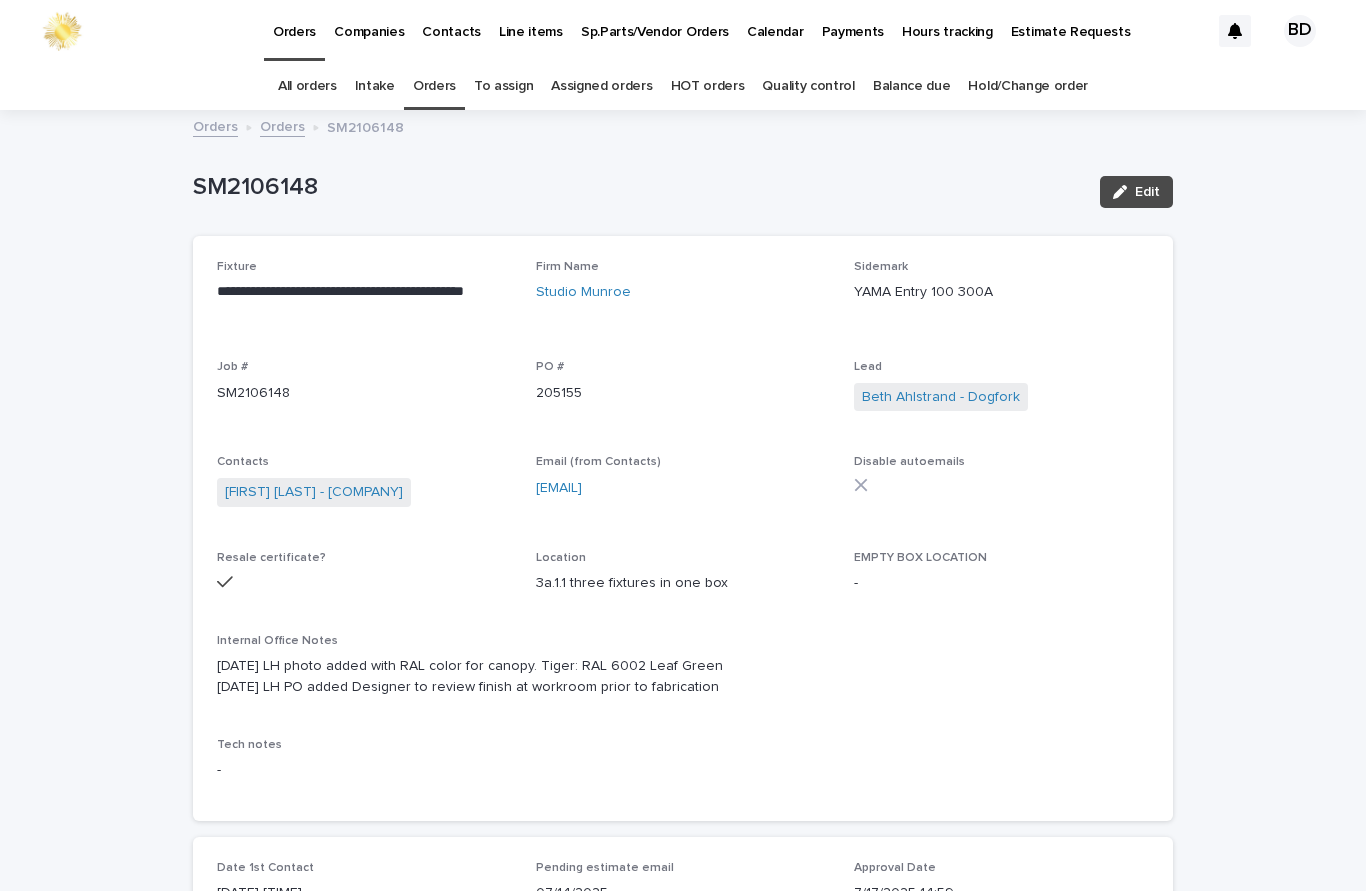 scroll, scrollTop: 0, scrollLeft: 0, axis: both 